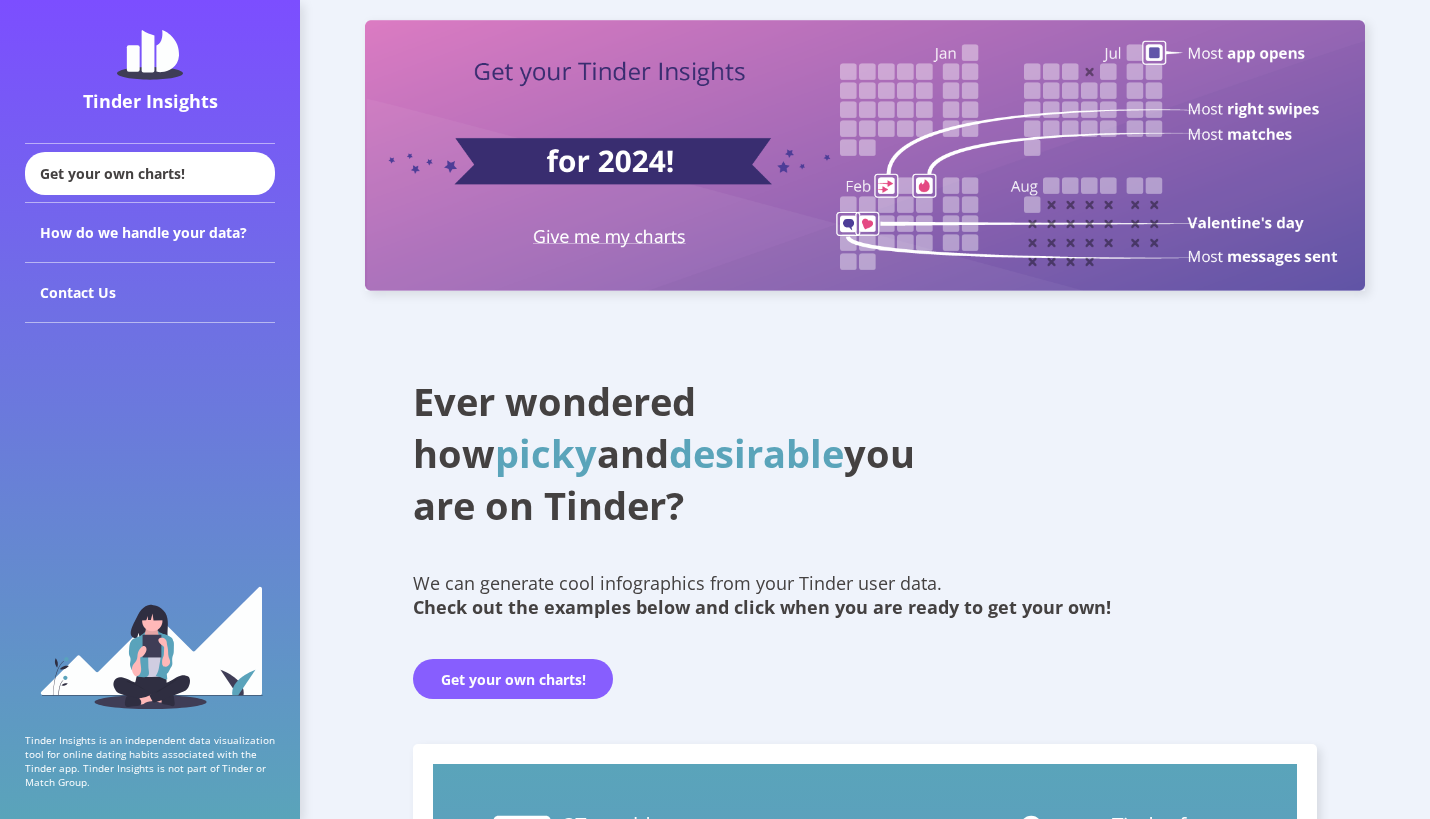 scroll, scrollTop: 0, scrollLeft: 0, axis: both 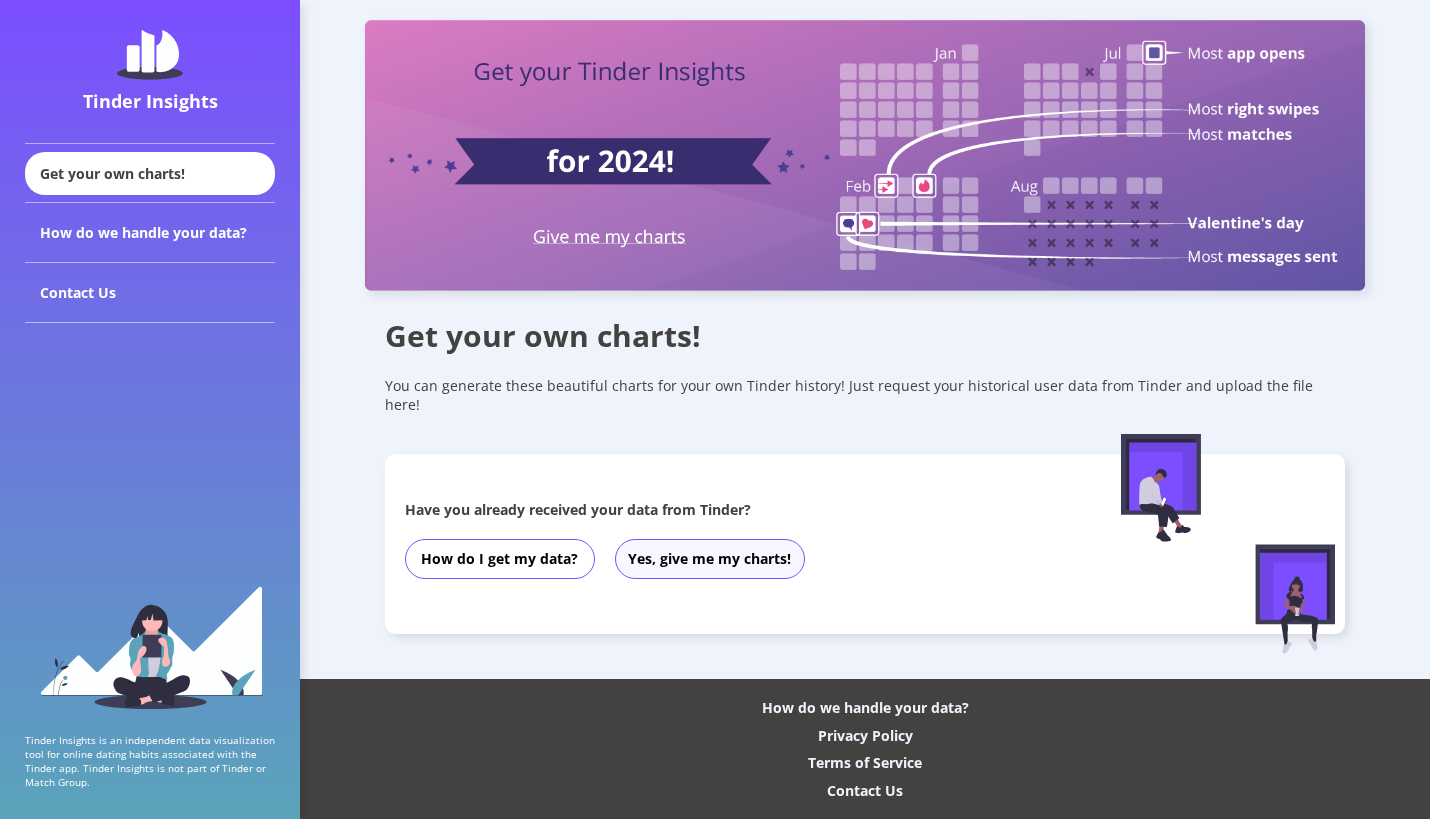 click on "Yes, give me my charts!" at bounding box center (710, 559) 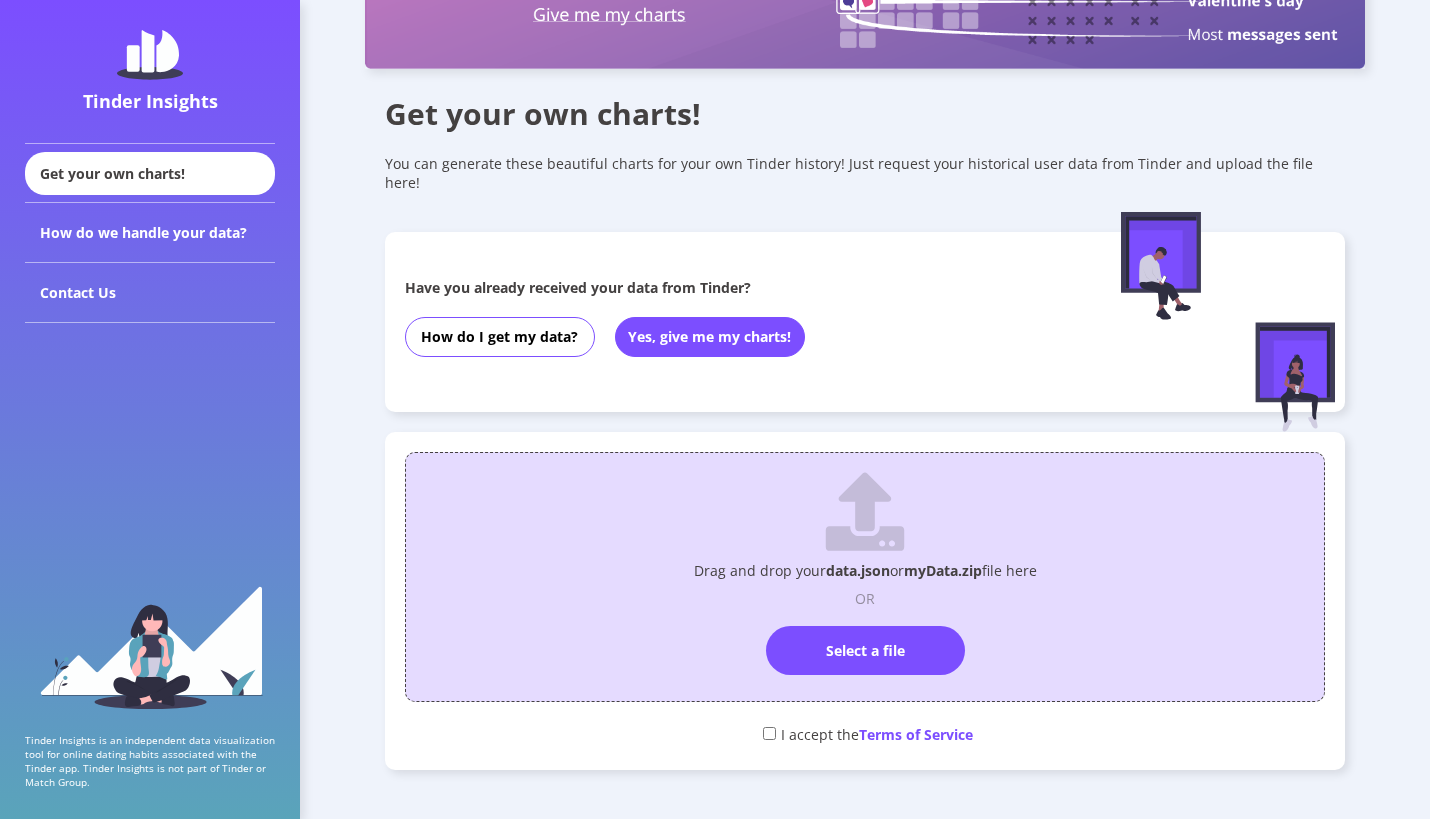 scroll, scrollTop: 262, scrollLeft: 0, axis: vertical 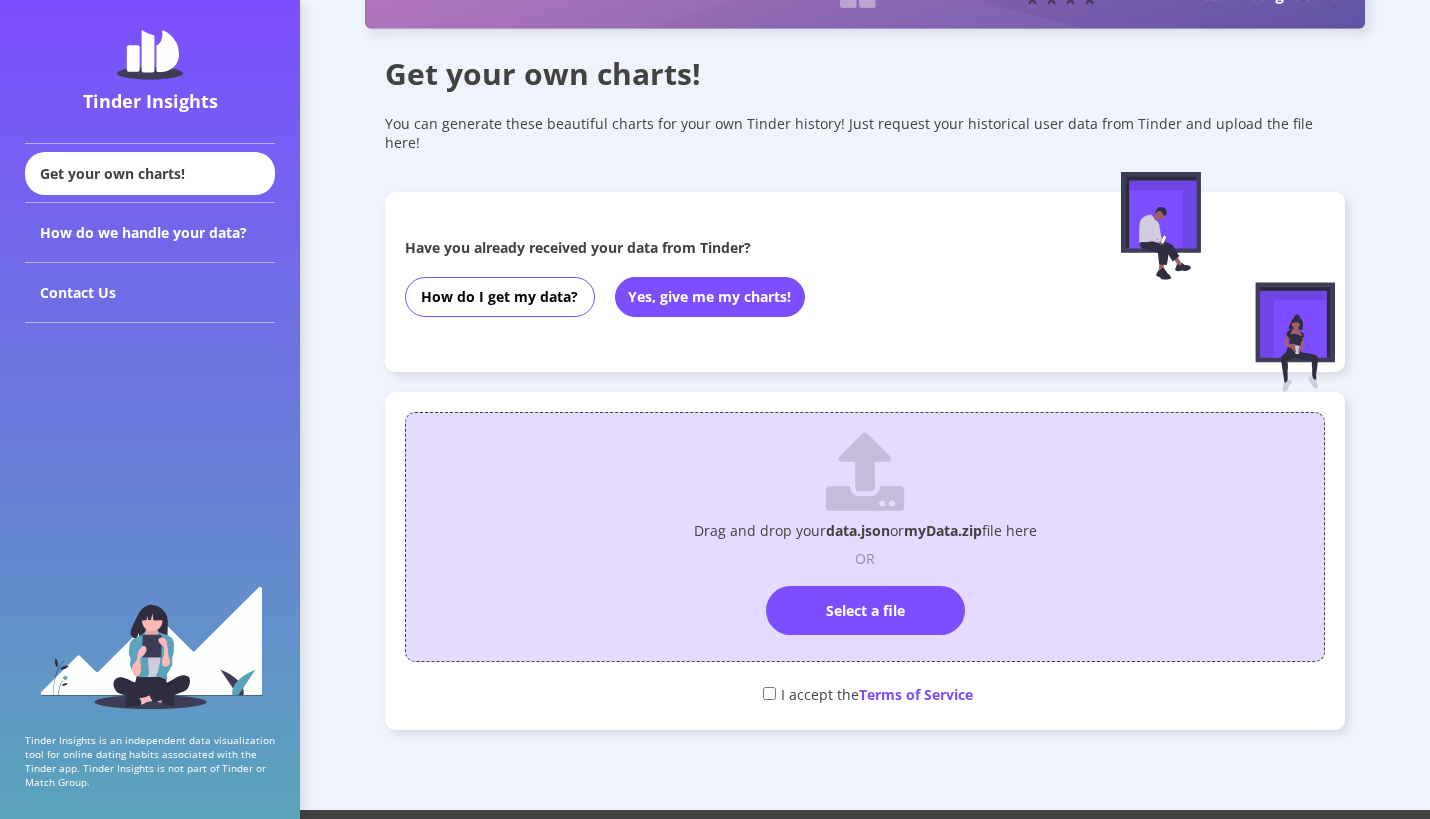 click on "Drag and drop your
data.json  or
myData.zip  file here" at bounding box center [865, 530] 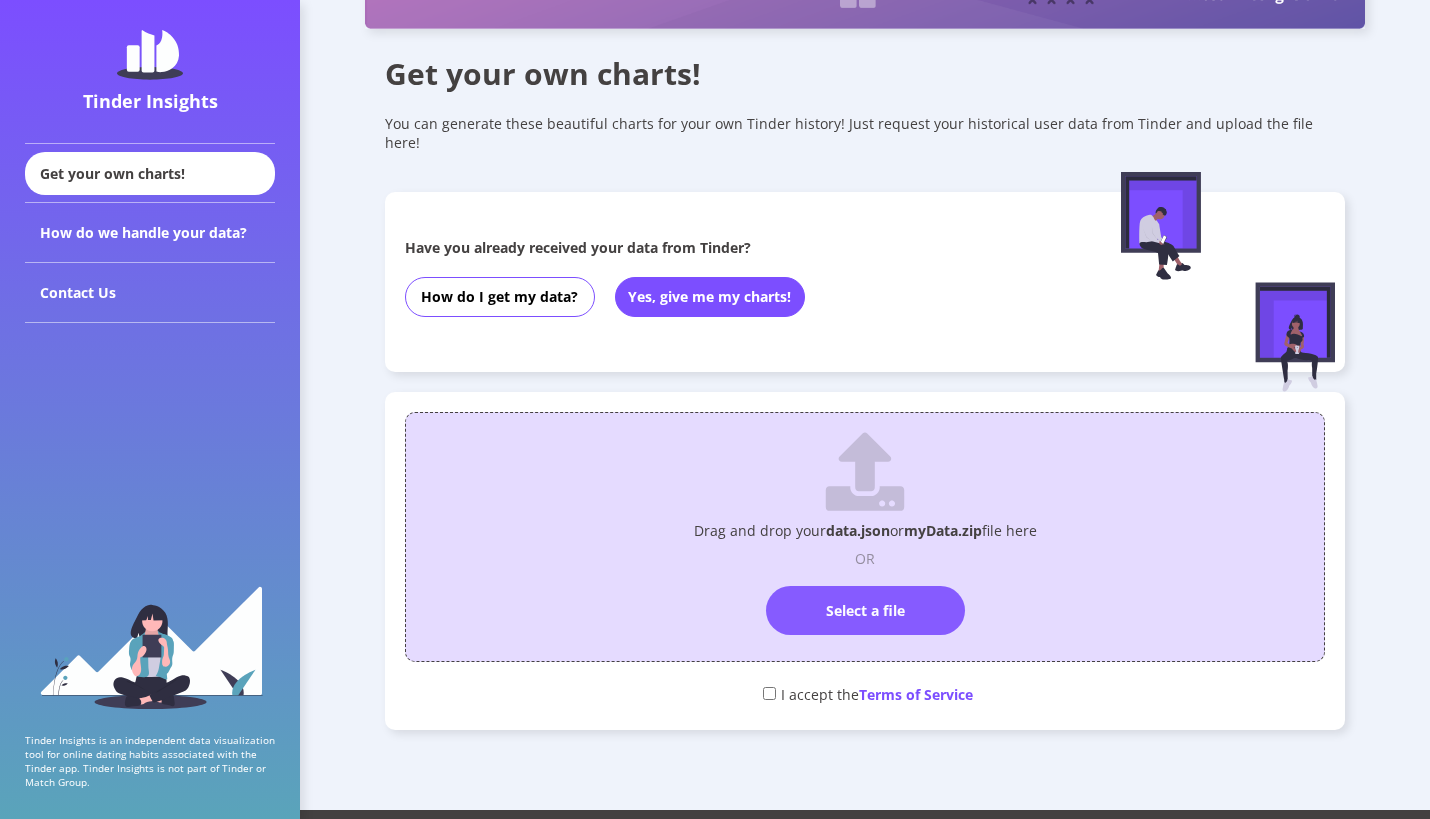 click on "Select a file" at bounding box center [865, 610] 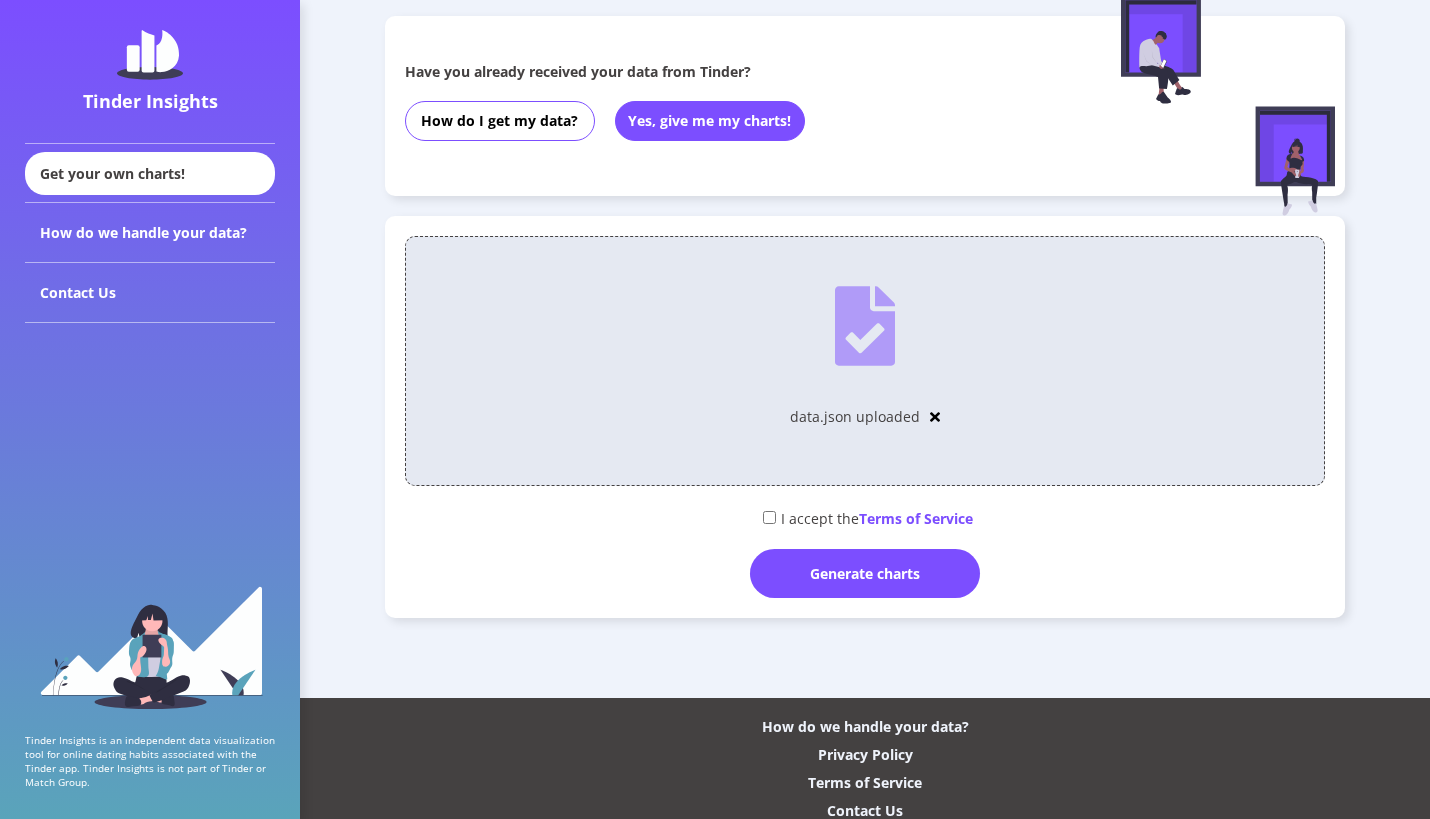 scroll, scrollTop: 437, scrollLeft: 0, axis: vertical 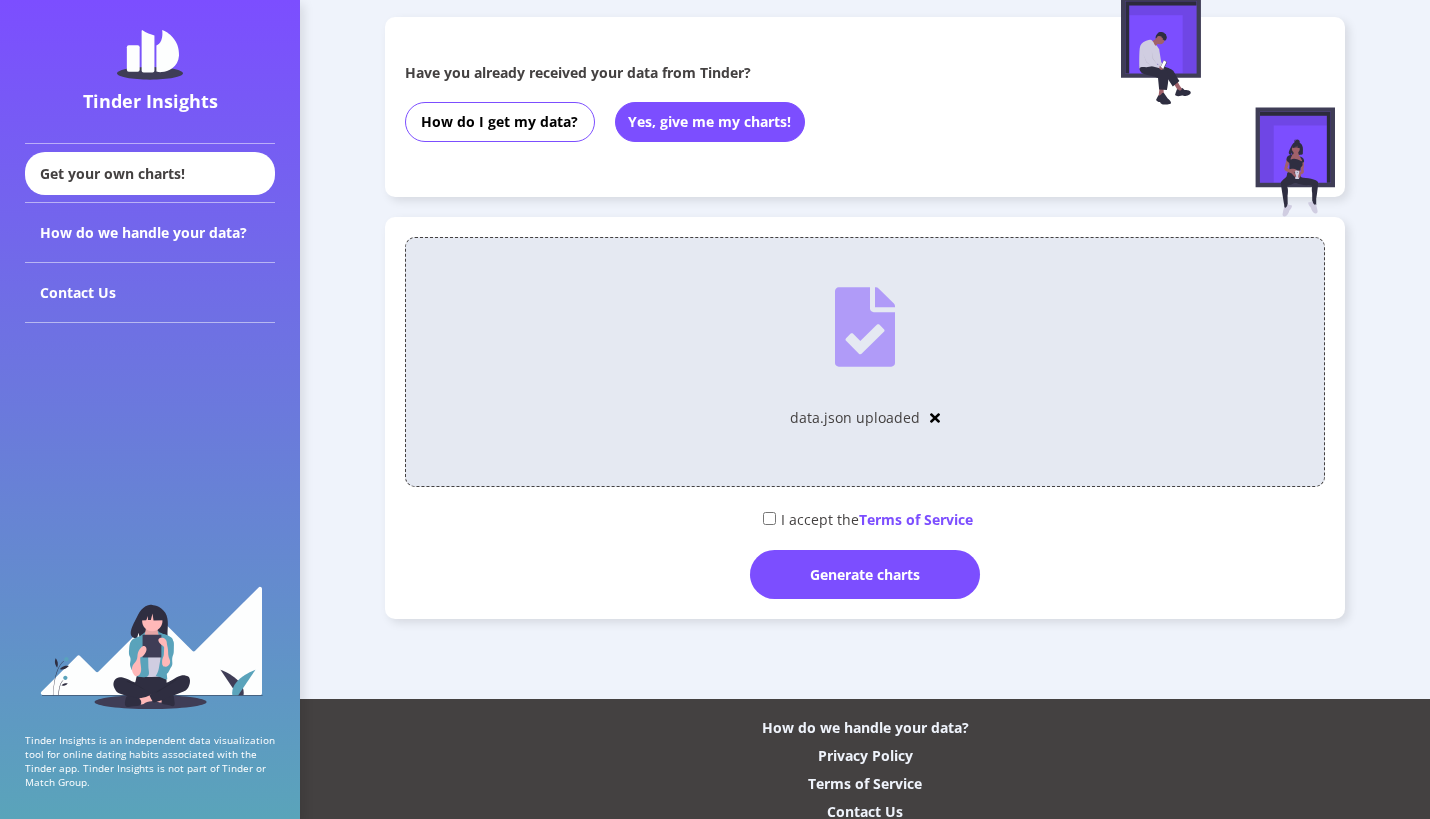 click at bounding box center [769, 518] 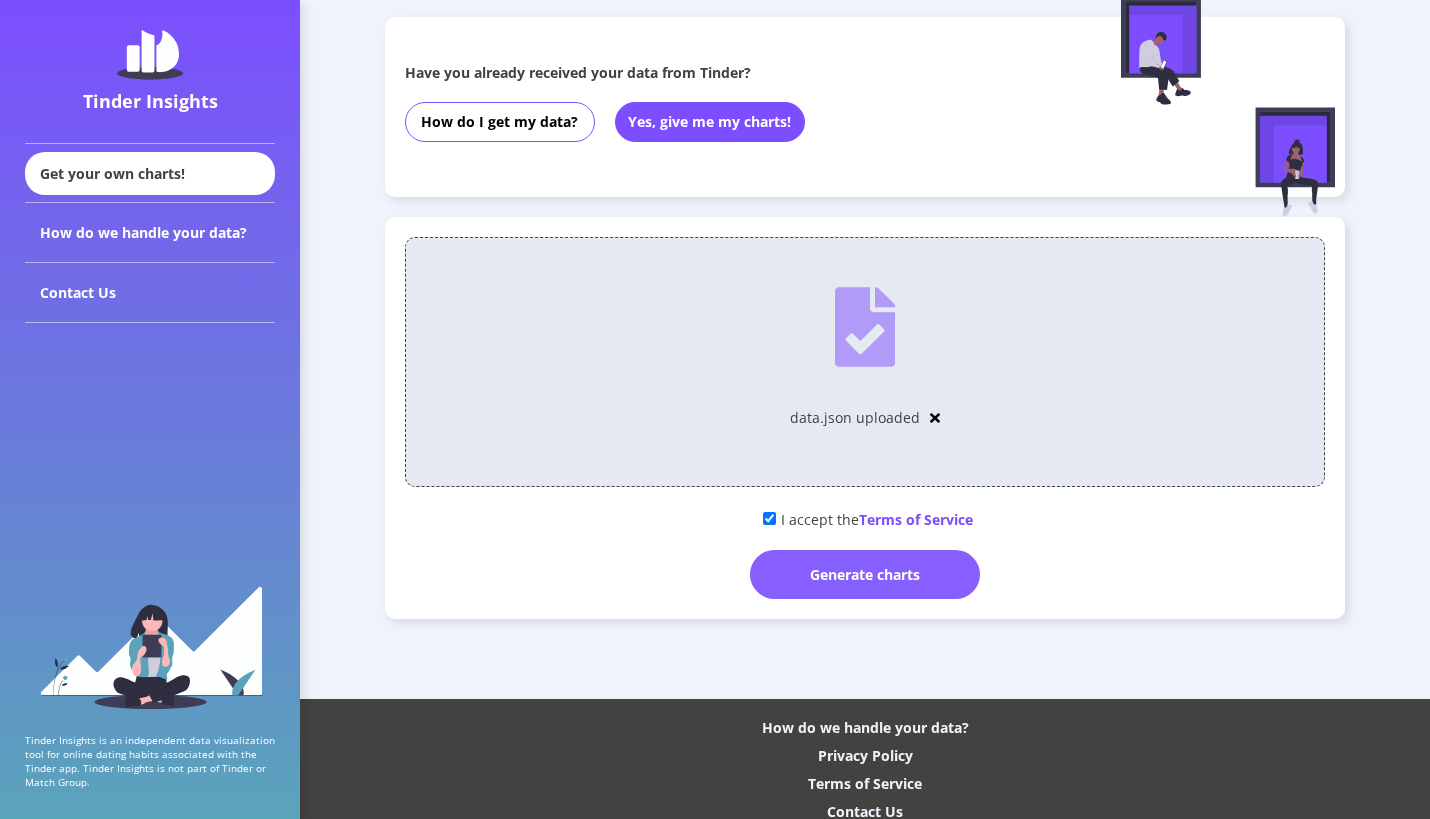 click on "Generate charts" at bounding box center (865, 574) 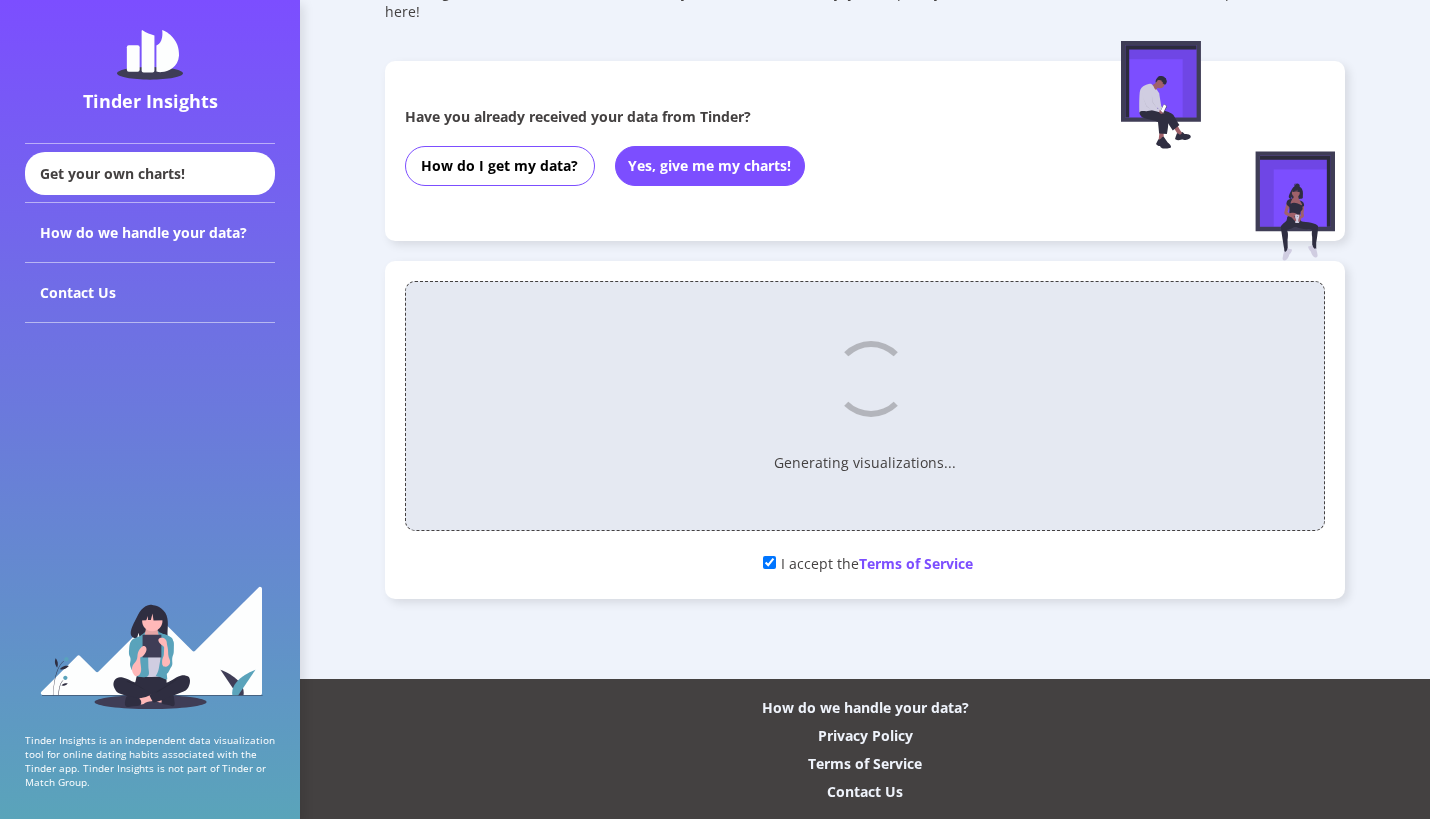 scroll, scrollTop: 373, scrollLeft: 0, axis: vertical 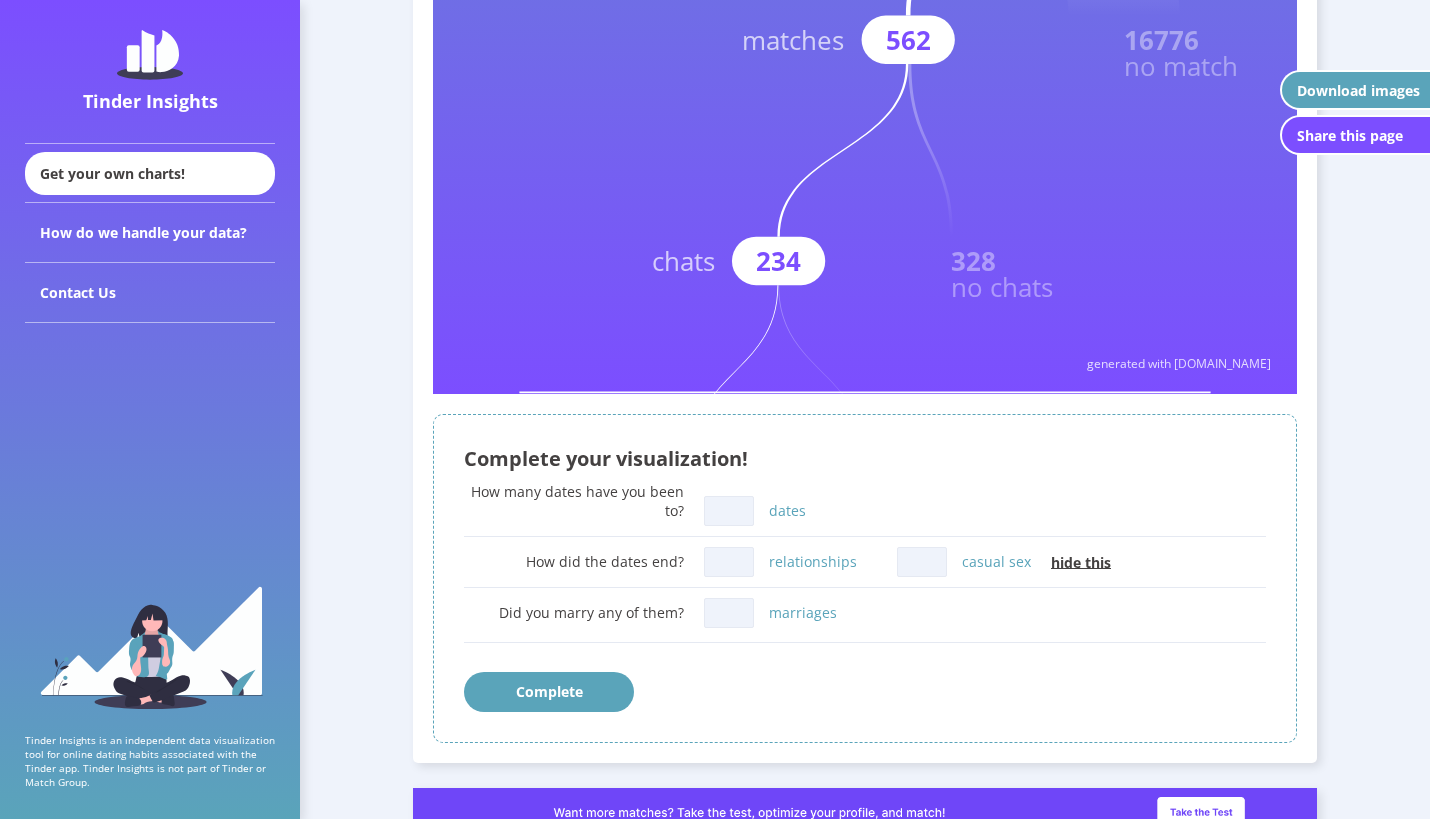 click on "casual sex" at bounding box center [922, 562] 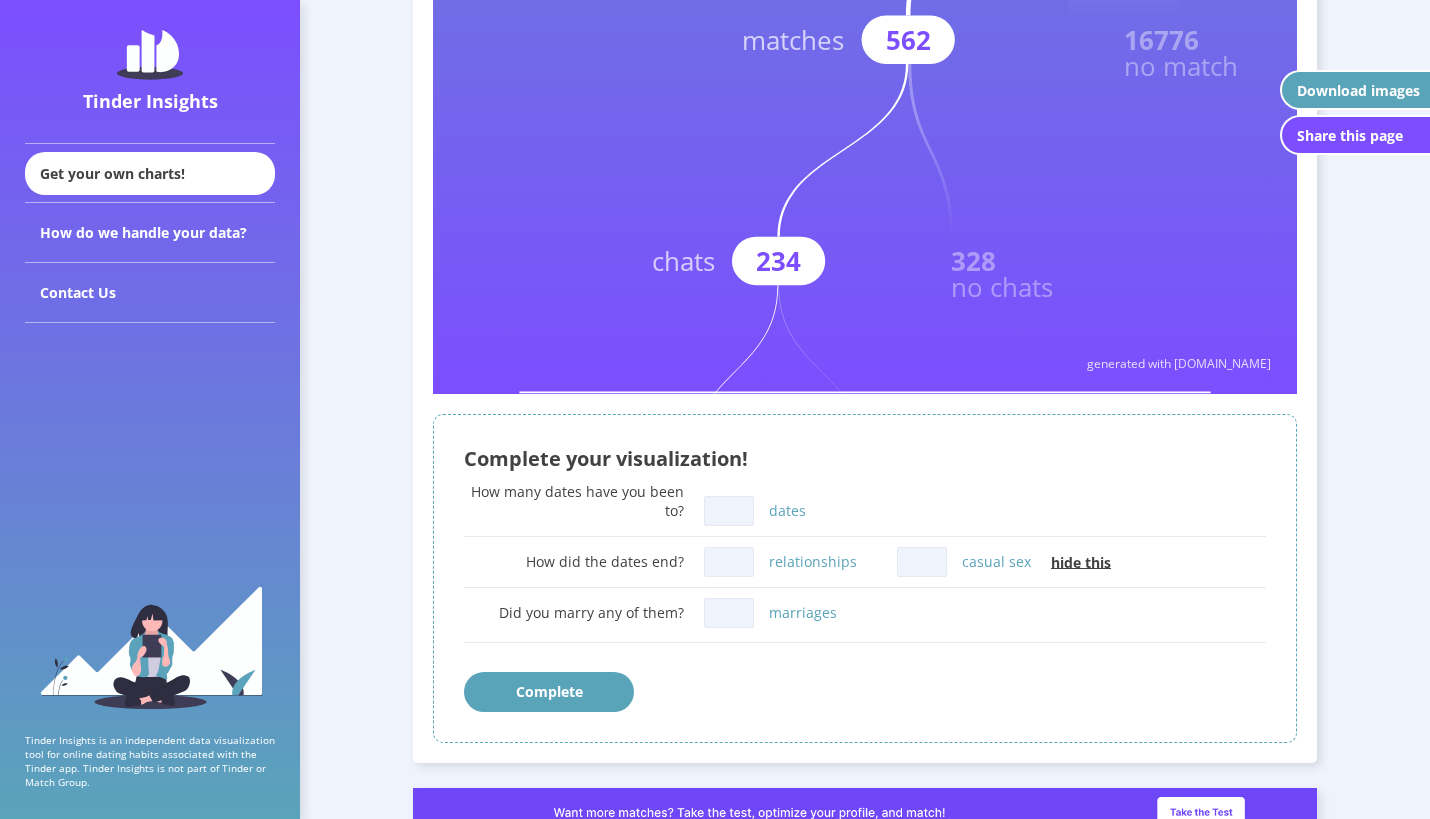 click on "Complete" at bounding box center (865, 692) 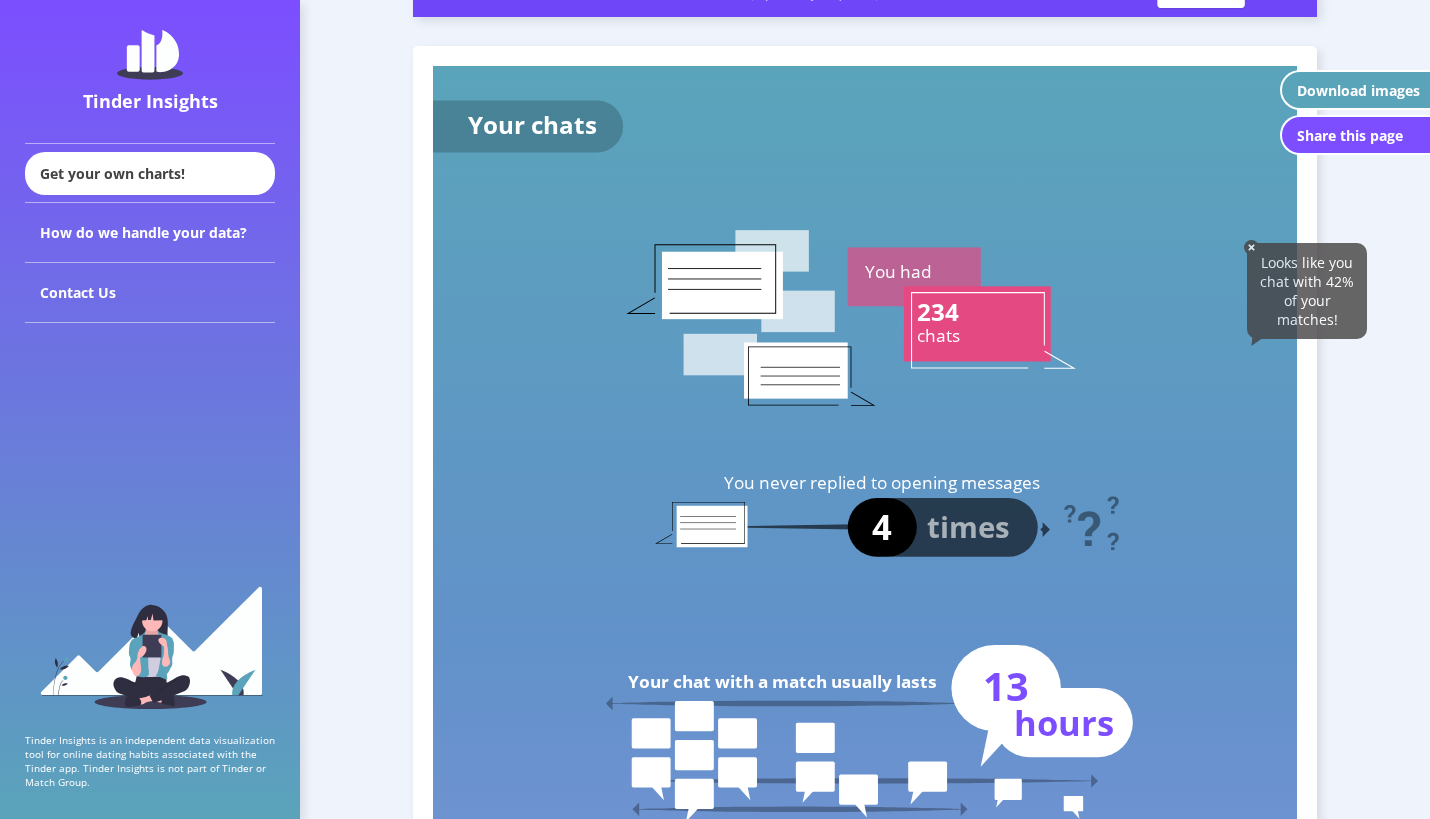 scroll, scrollTop: 4535, scrollLeft: 0, axis: vertical 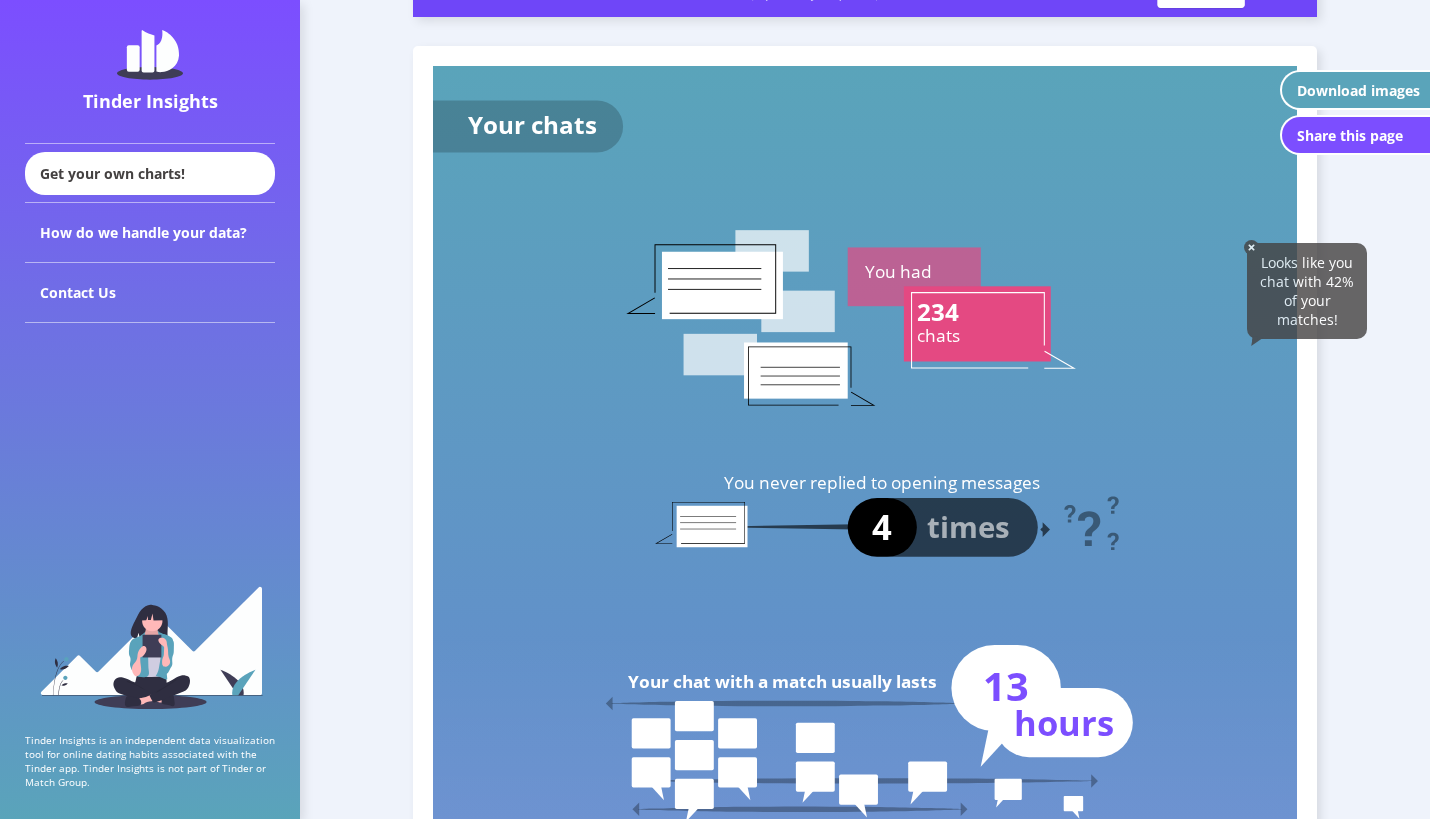 click at bounding box center (1251, 247) 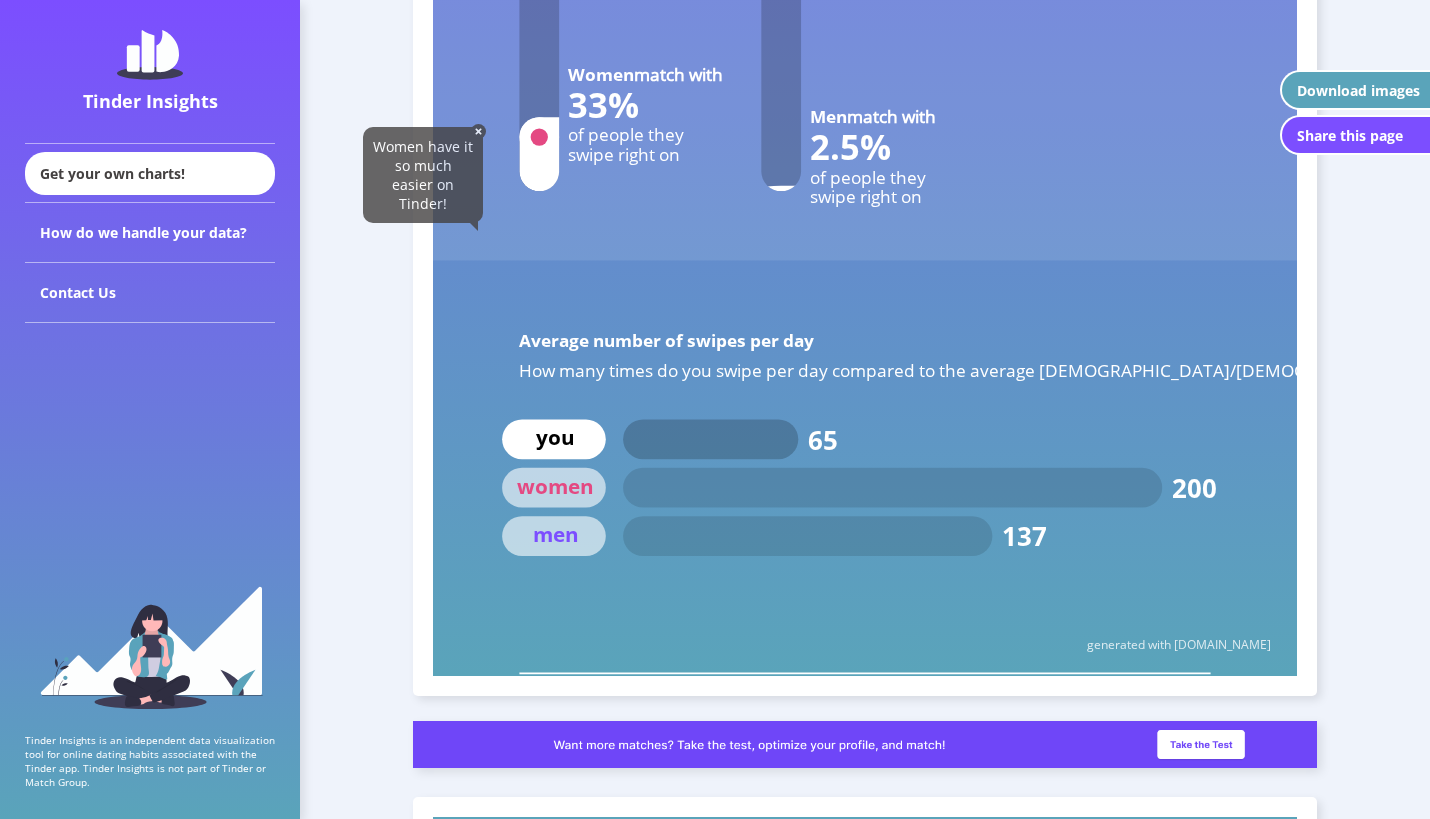 scroll, scrollTop: 8260, scrollLeft: 0, axis: vertical 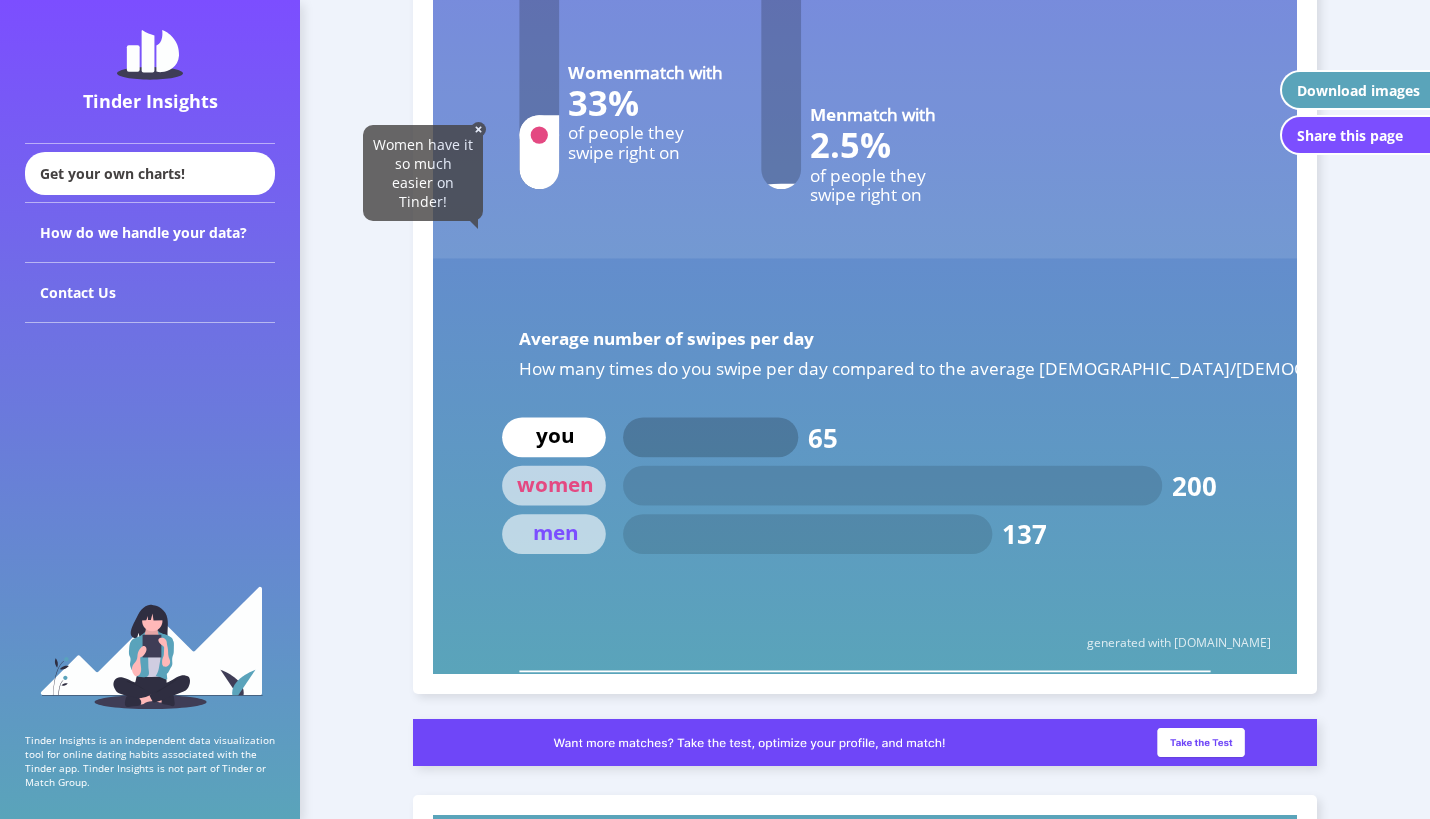 click on "65" 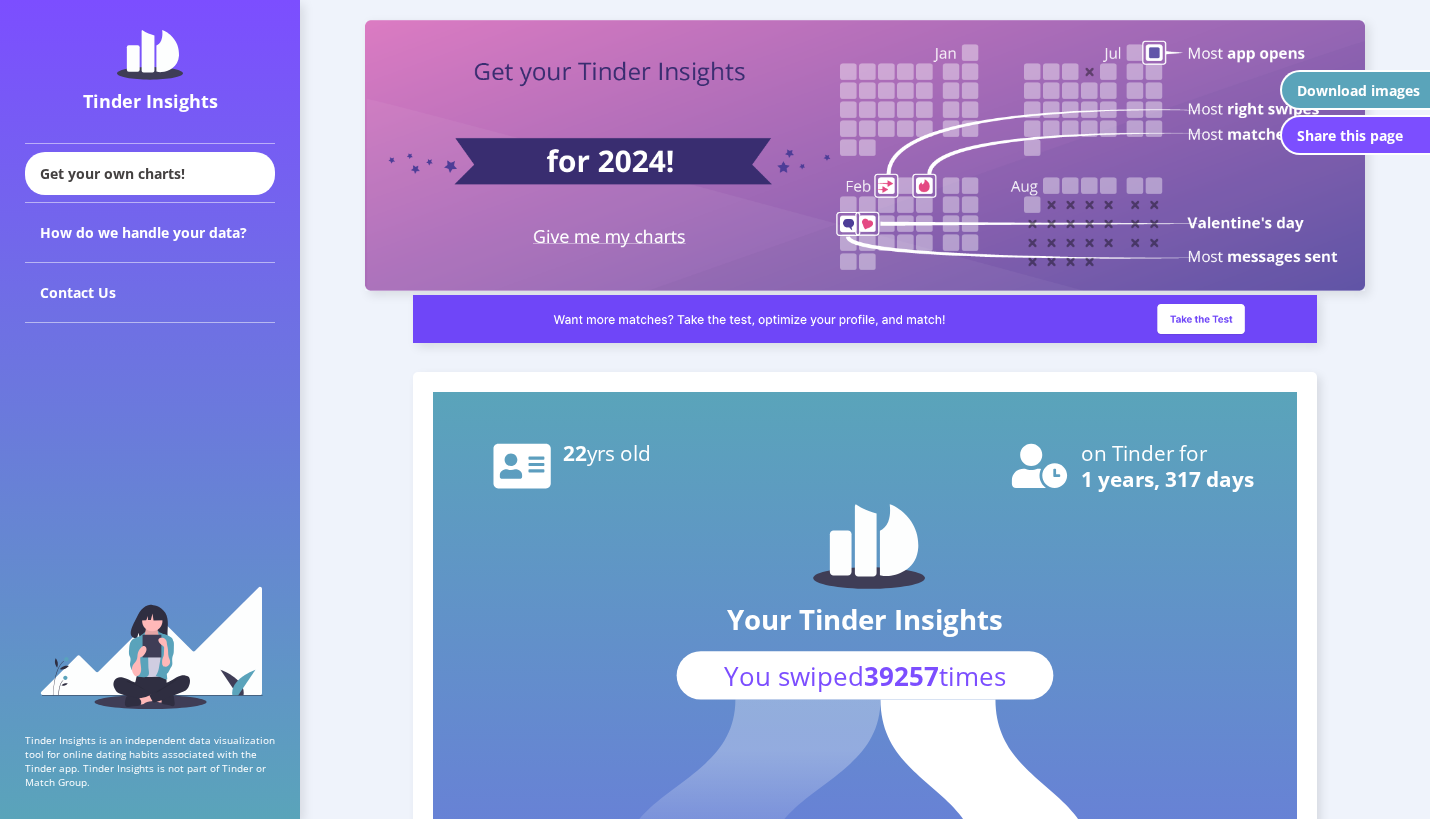 scroll, scrollTop: 0, scrollLeft: 0, axis: both 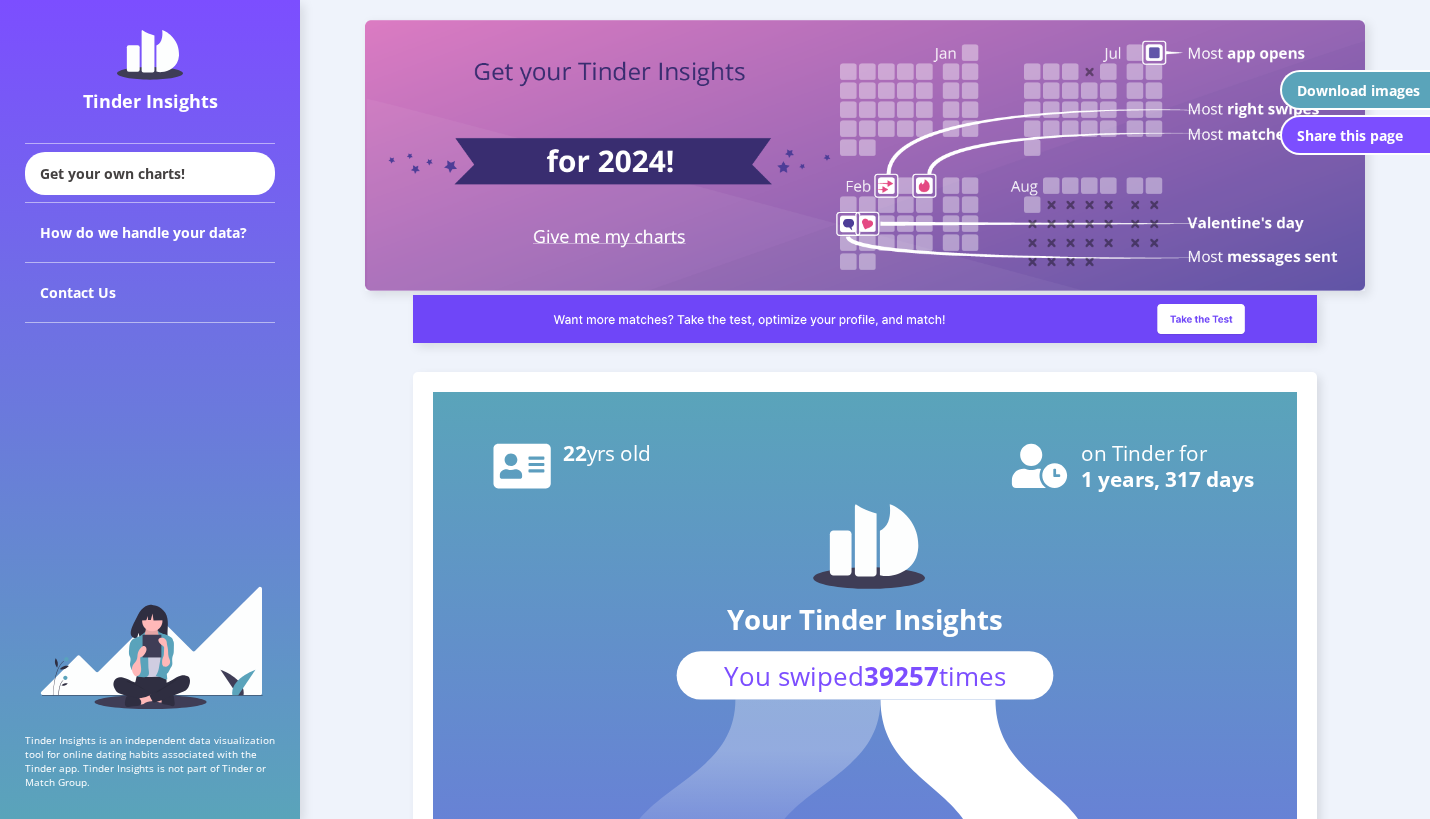 click at bounding box center [865, 155] 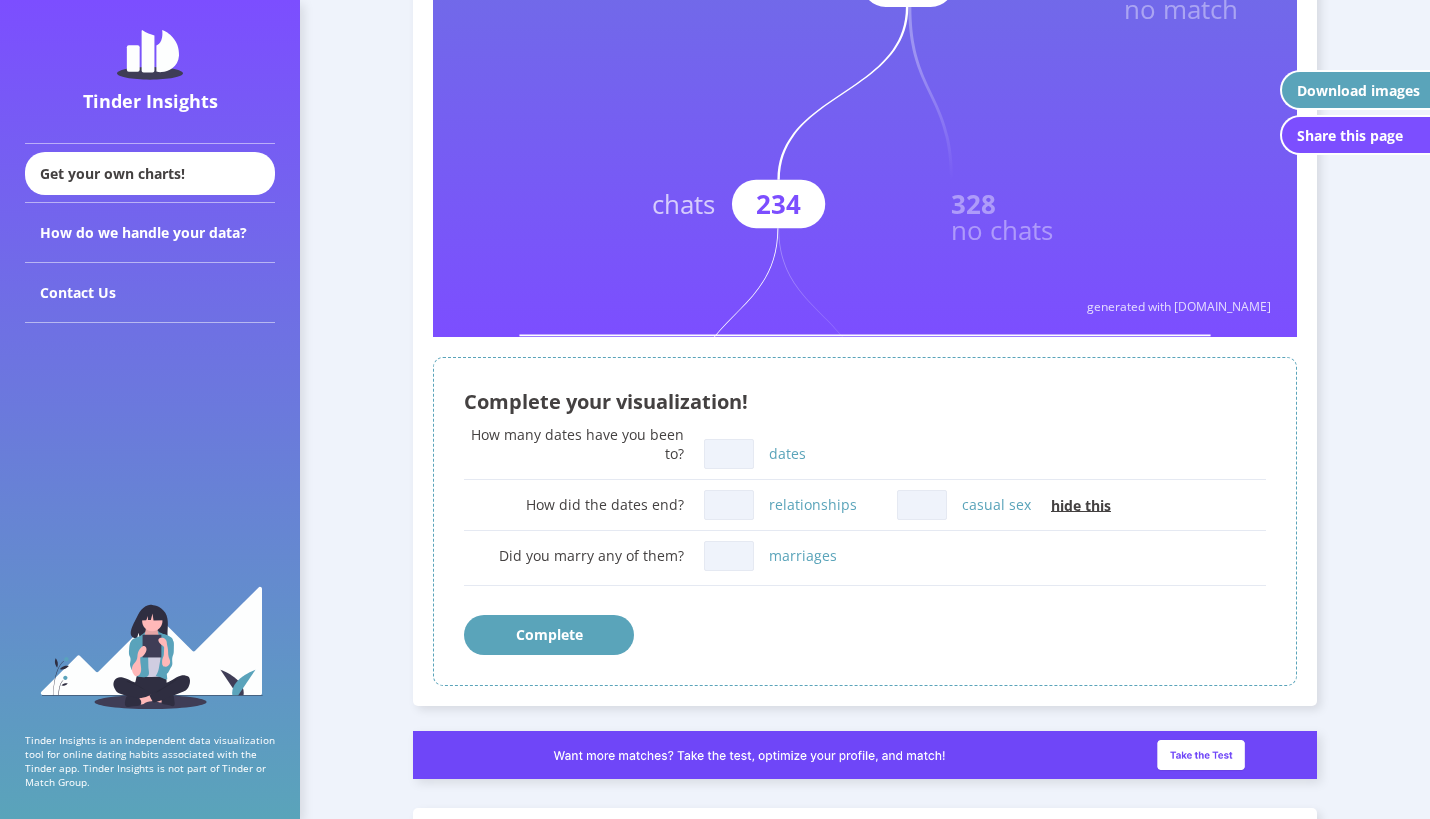 scroll, scrollTop: 1134, scrollLeft: 0, axis: vertical 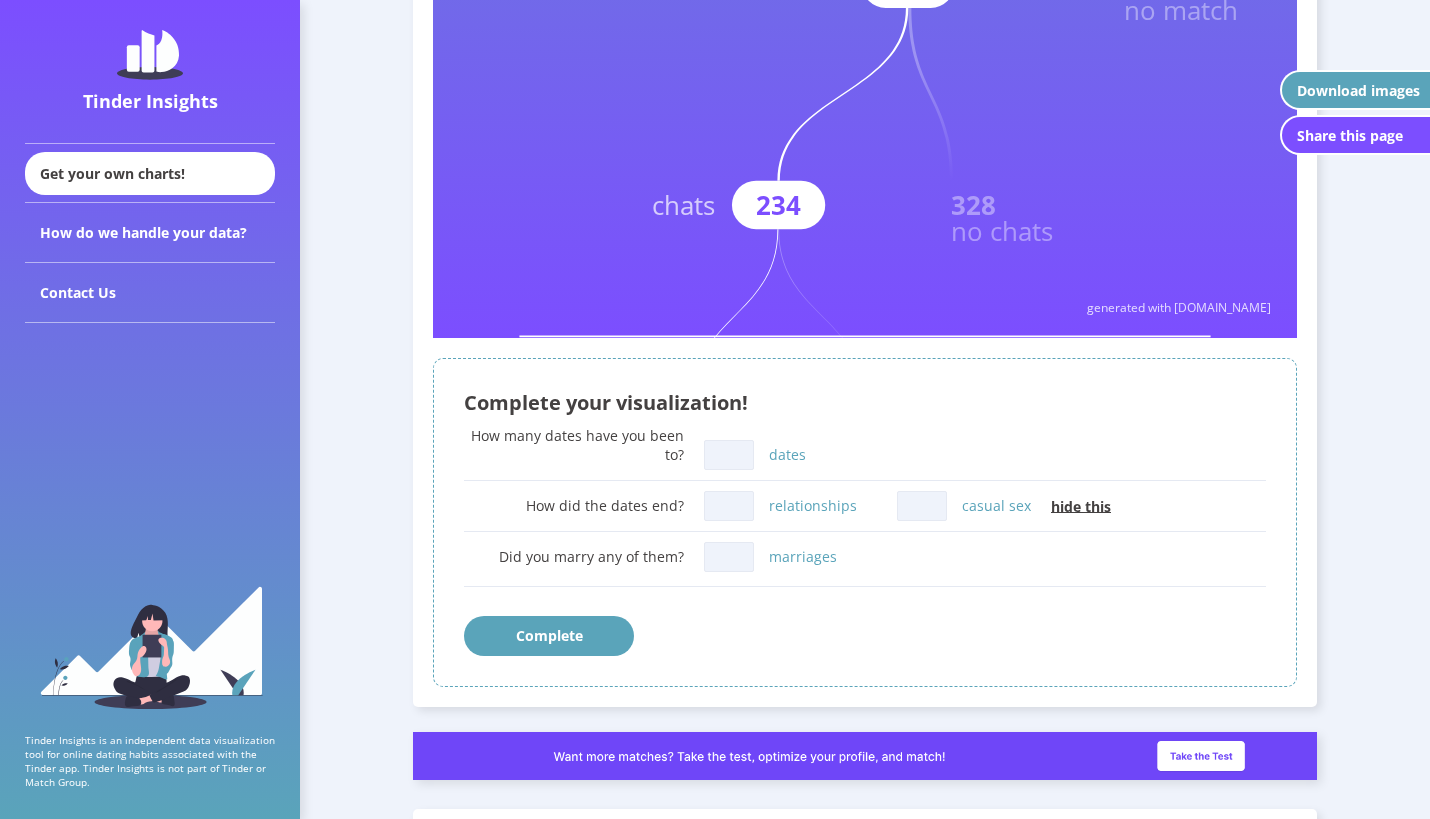 click on "dates" at bounding box center [729, 455] 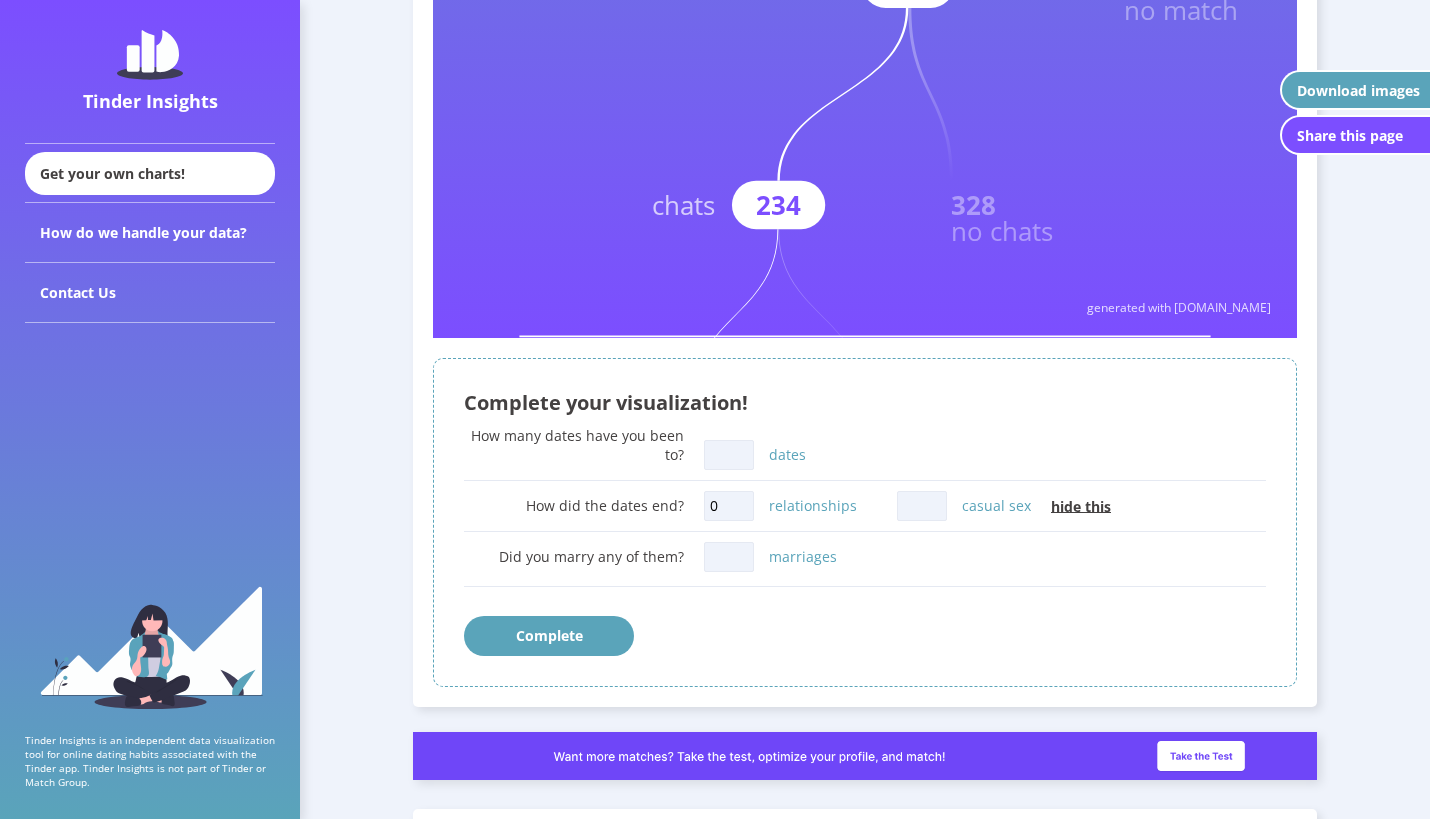 type on "0" 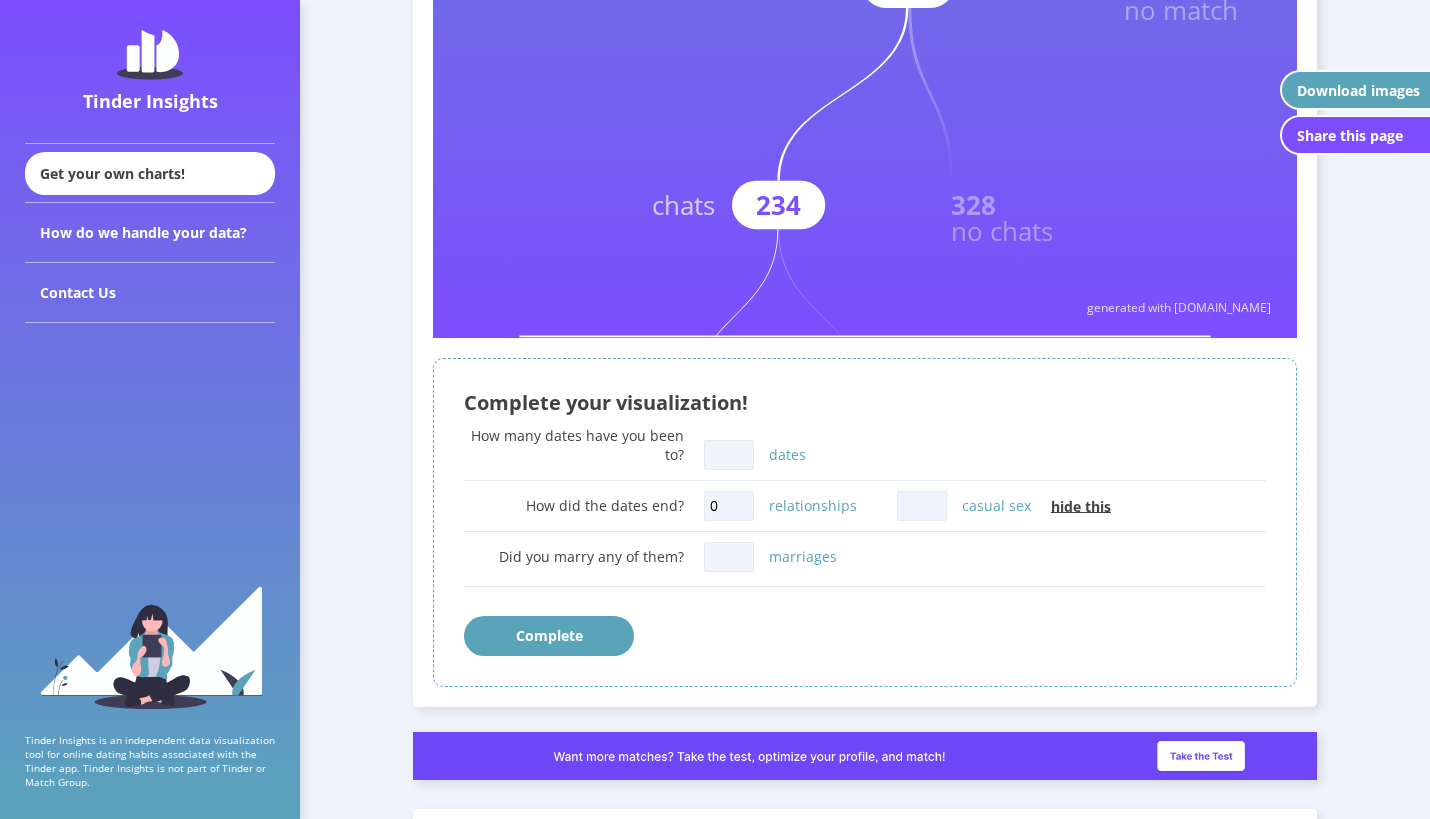click on "marriages" at bounding box center (729, 557) 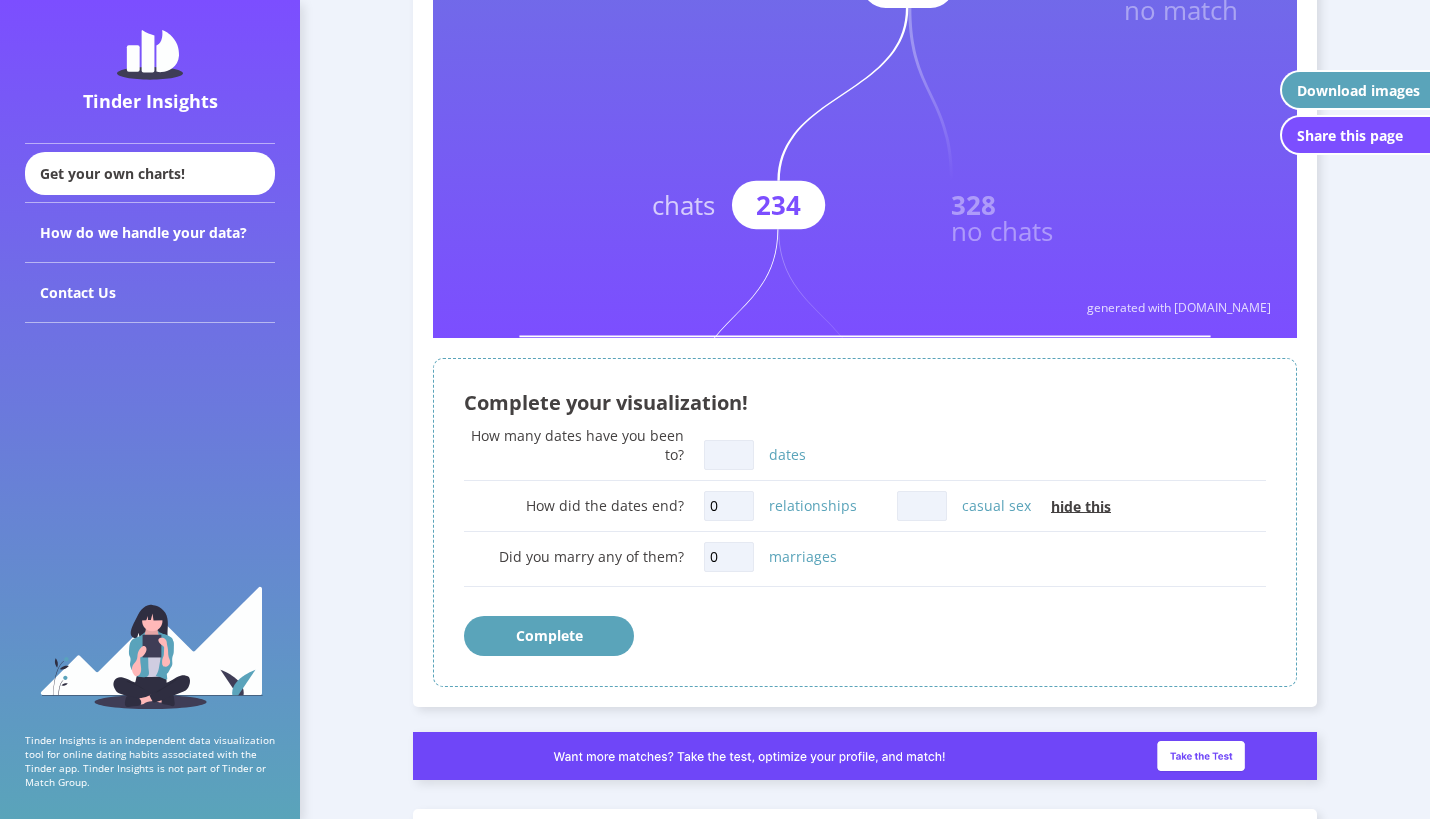 type on "0" 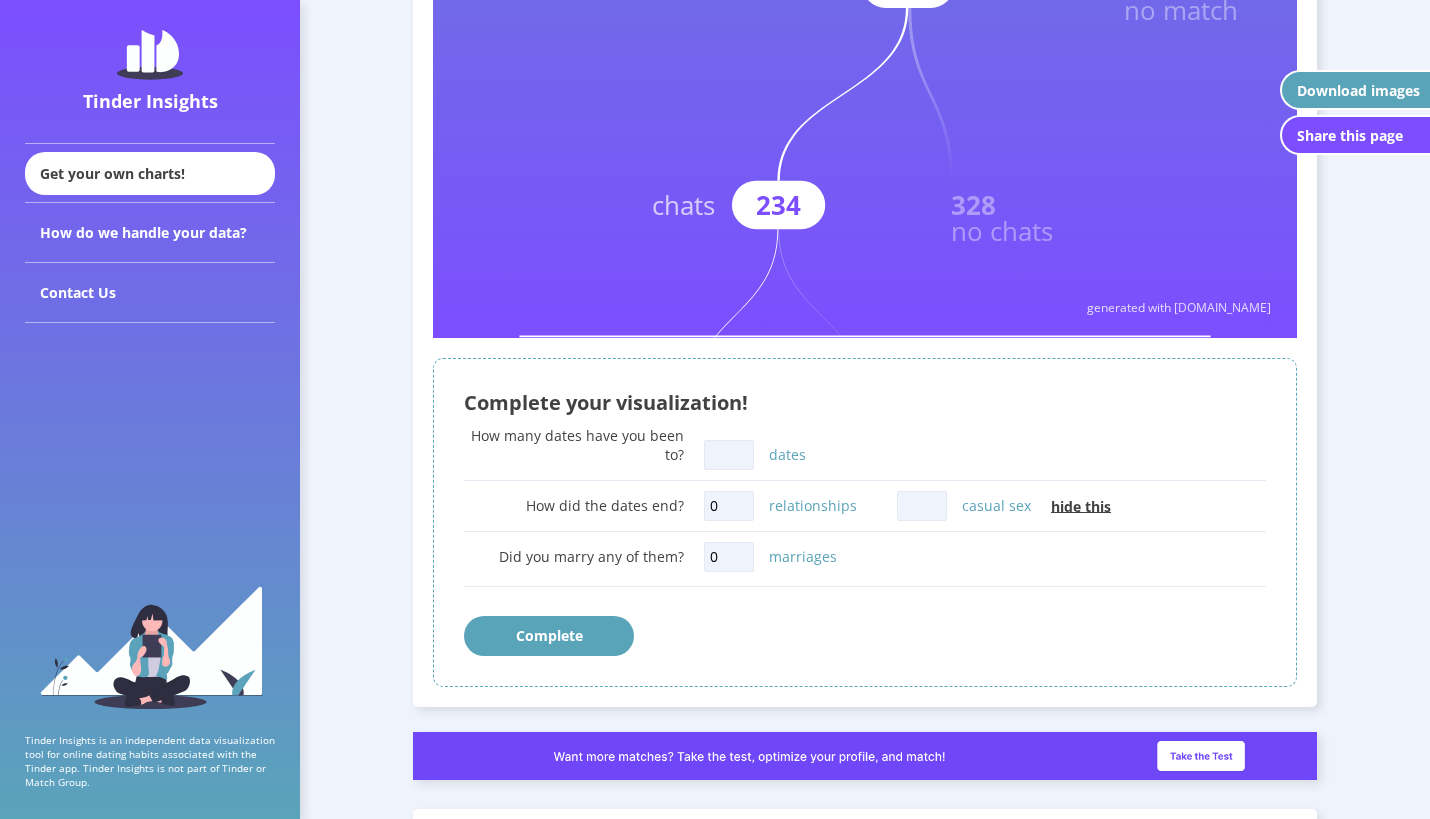click on "dates" at bounding box center (729, 455) 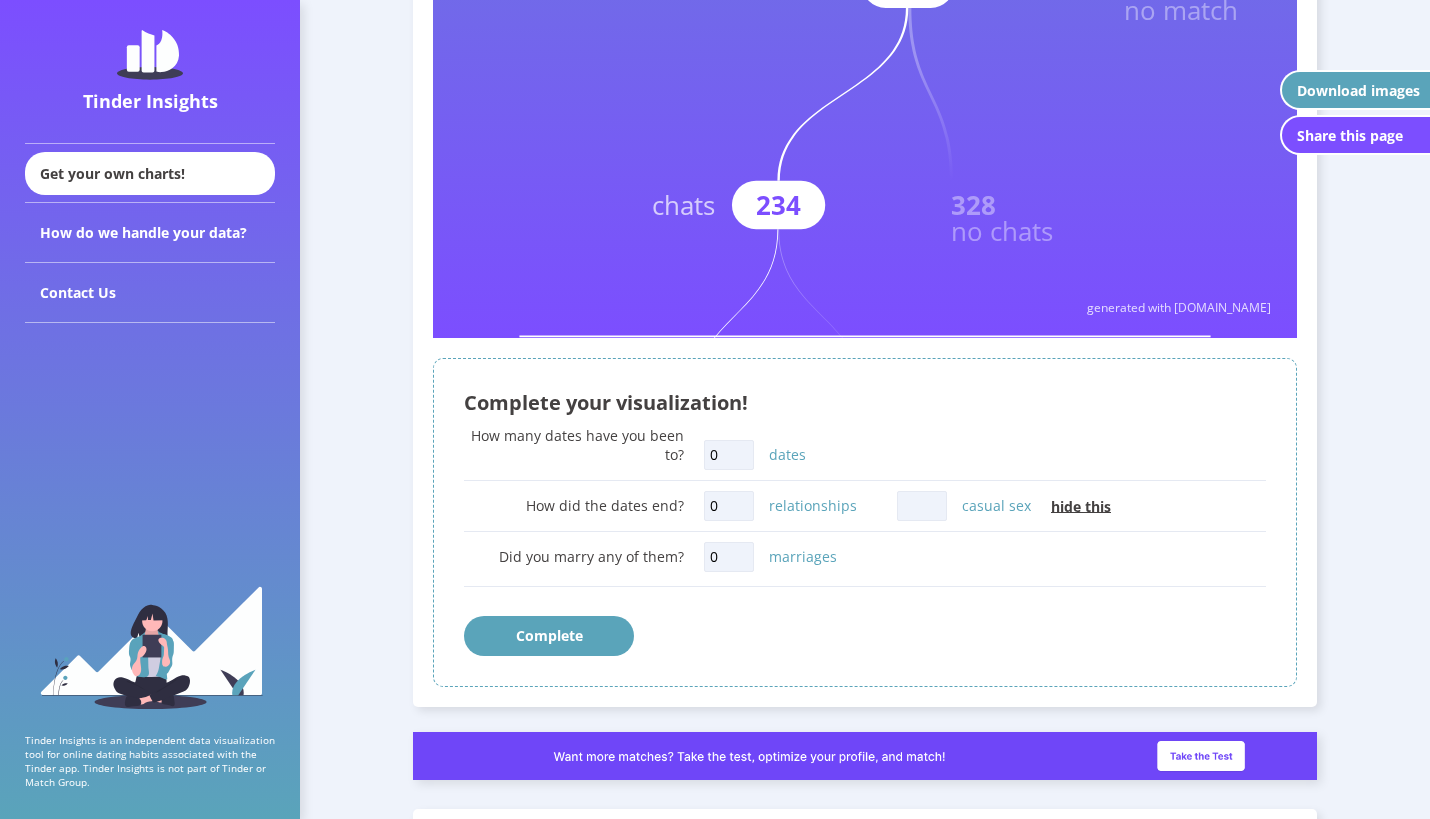 type on "0" 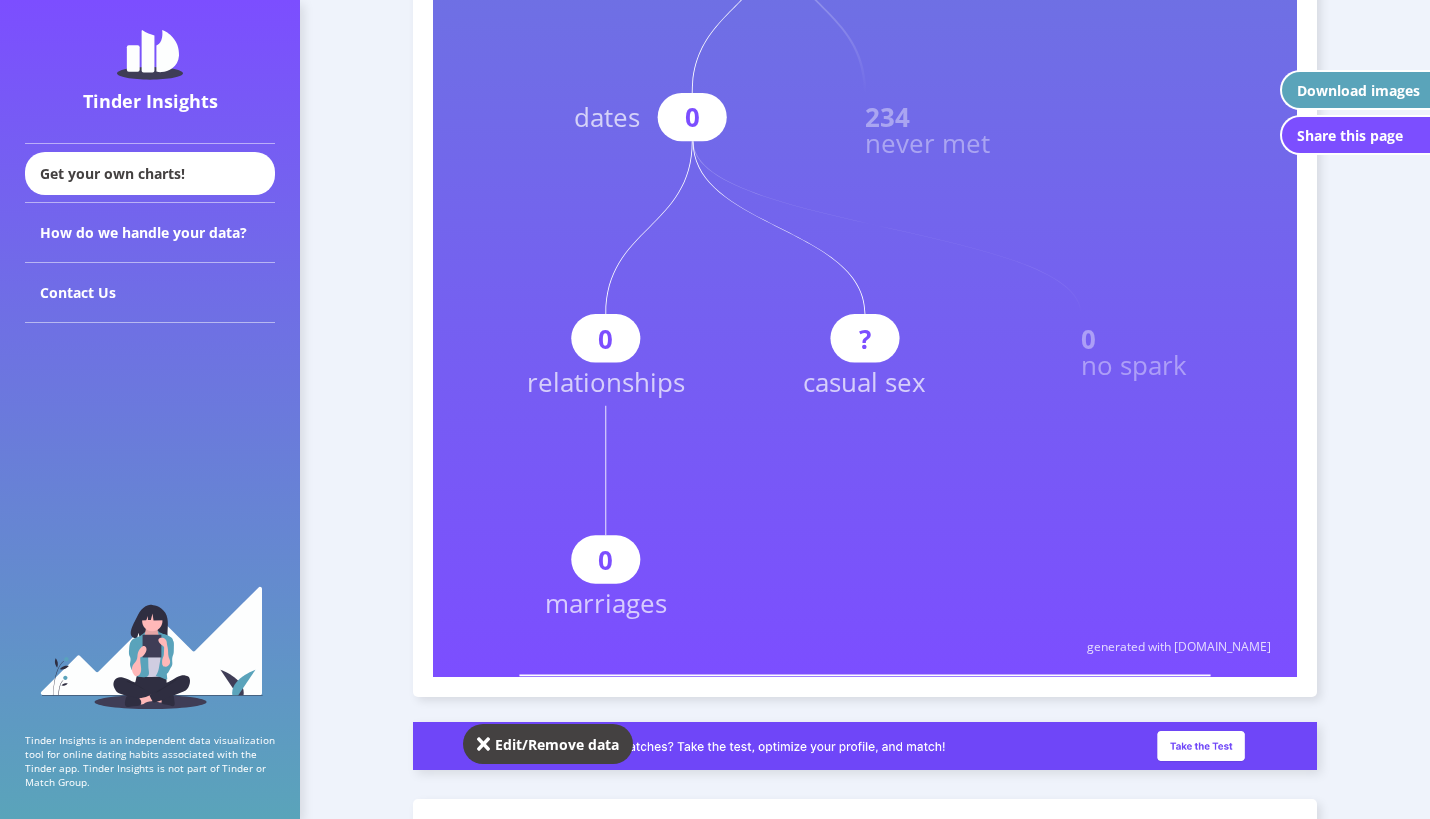 scroll, scrollTop: 1433, scrollLeft: 0, axis: vertical 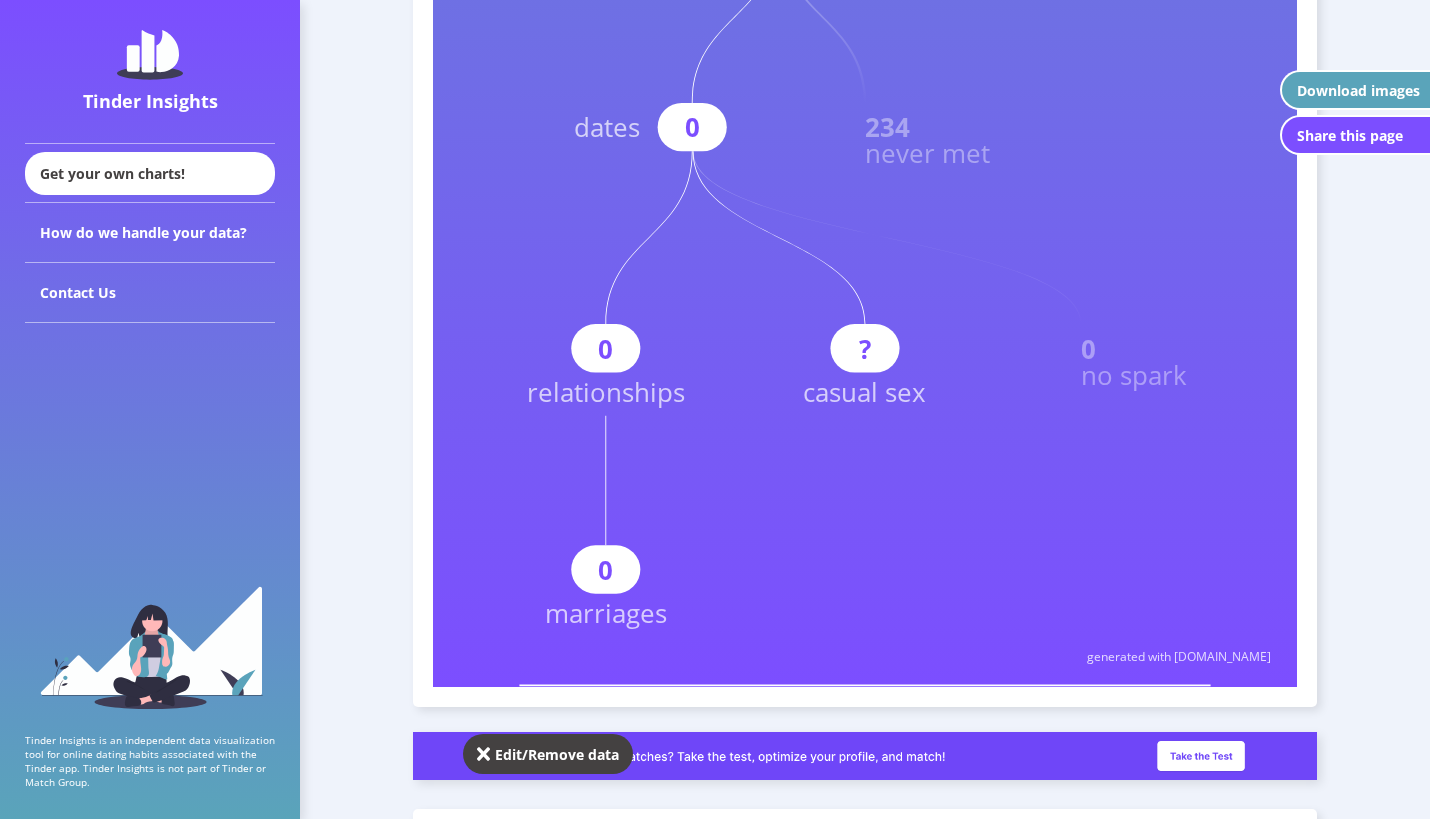 click 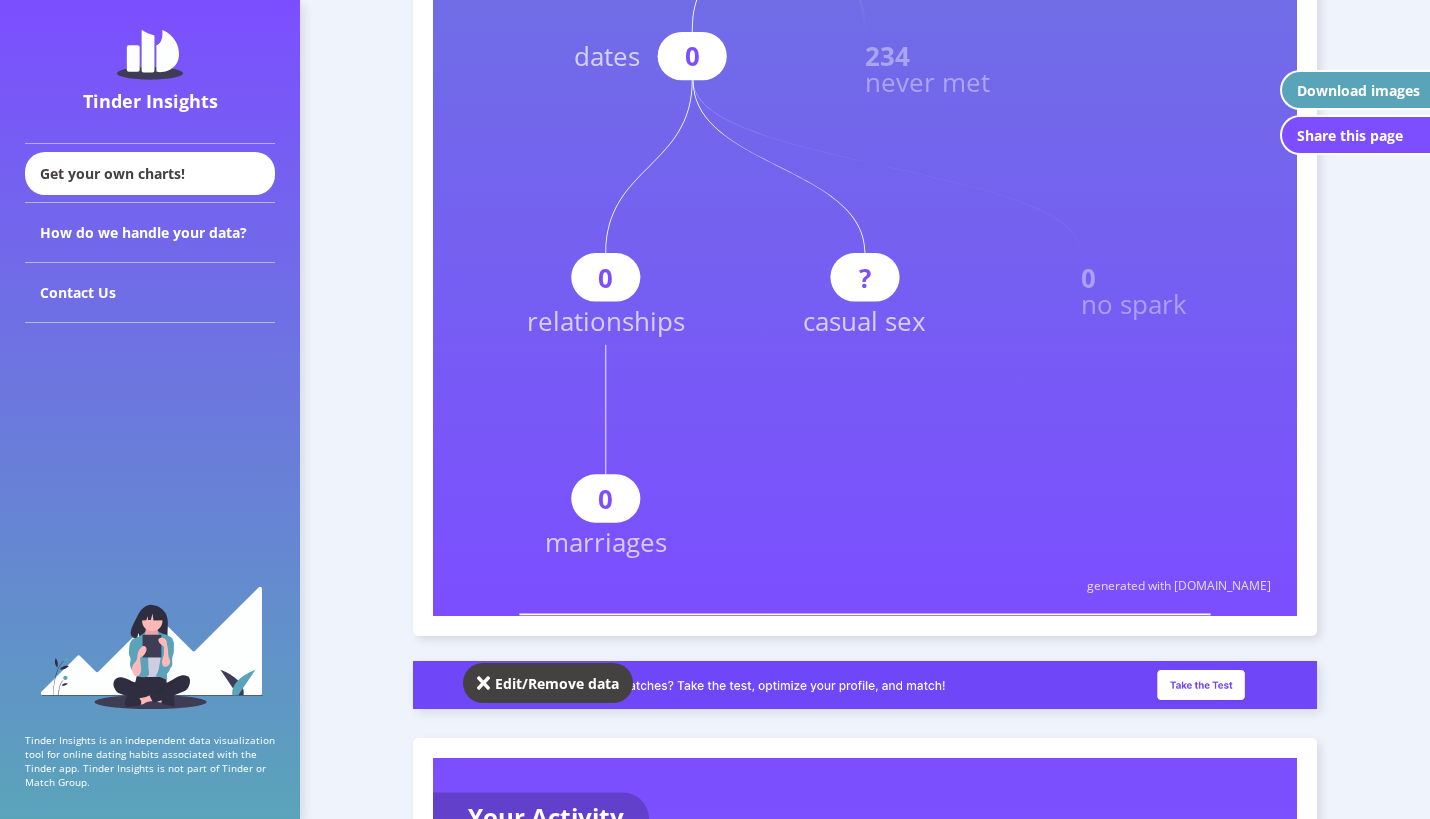 scroll, scrollTop: 1518, scrollLeft: 0, axis: vertical 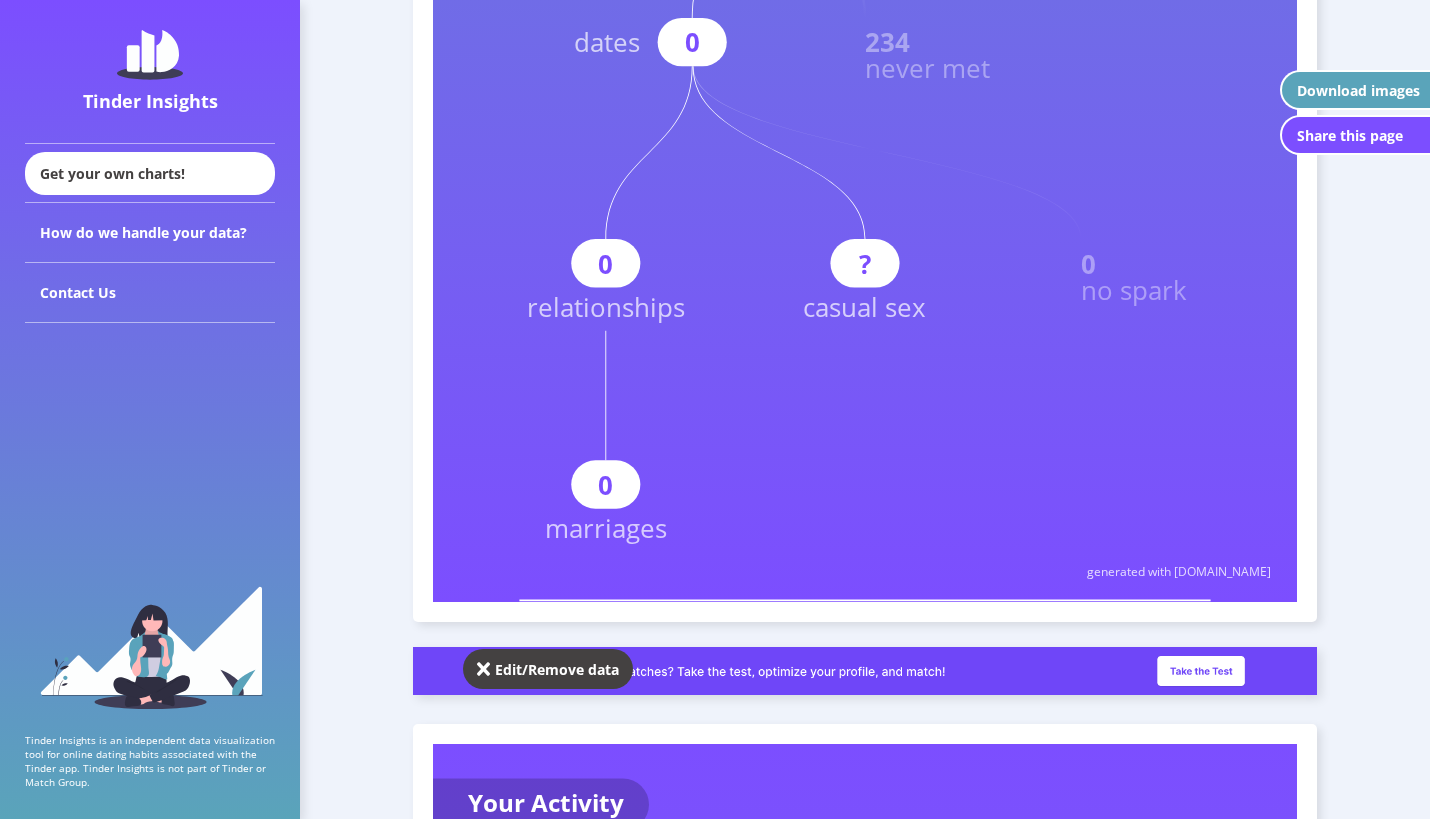 click at bounding box center (484, 669) 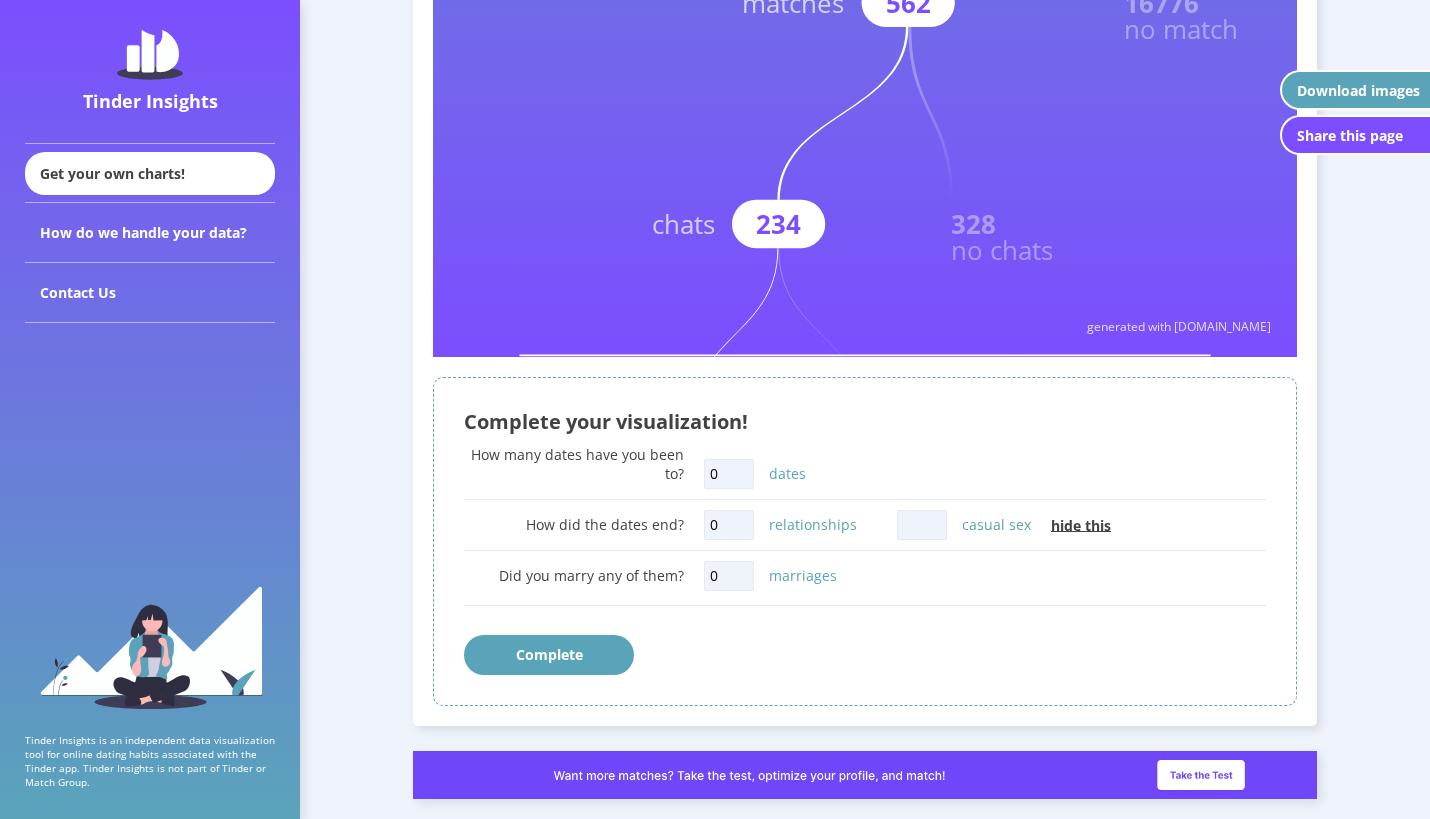 scroll, scrollTop: 1117, scrollLeft: 0, axis: vertical 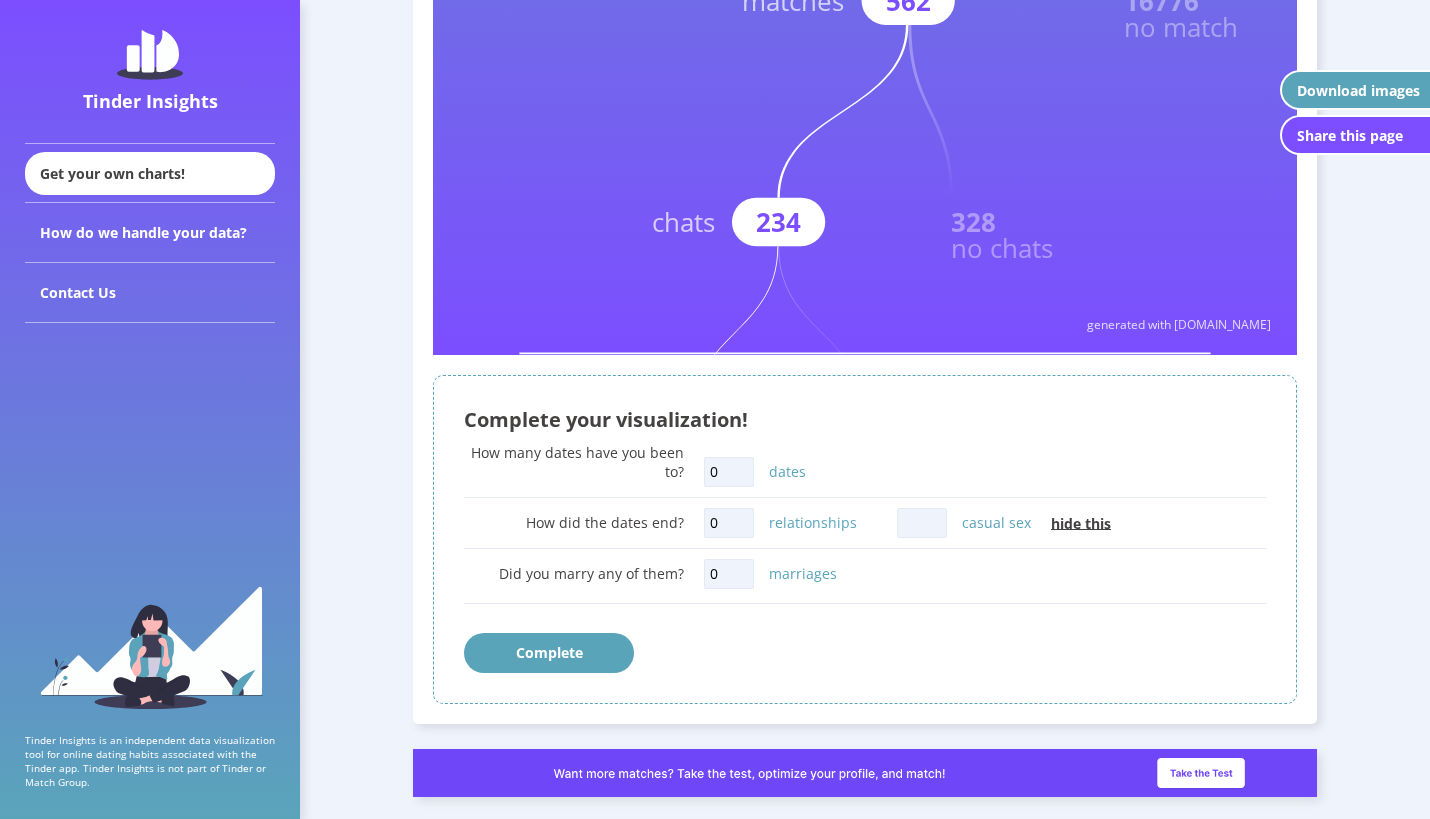 click on "0" at bounding box center (729, 472) 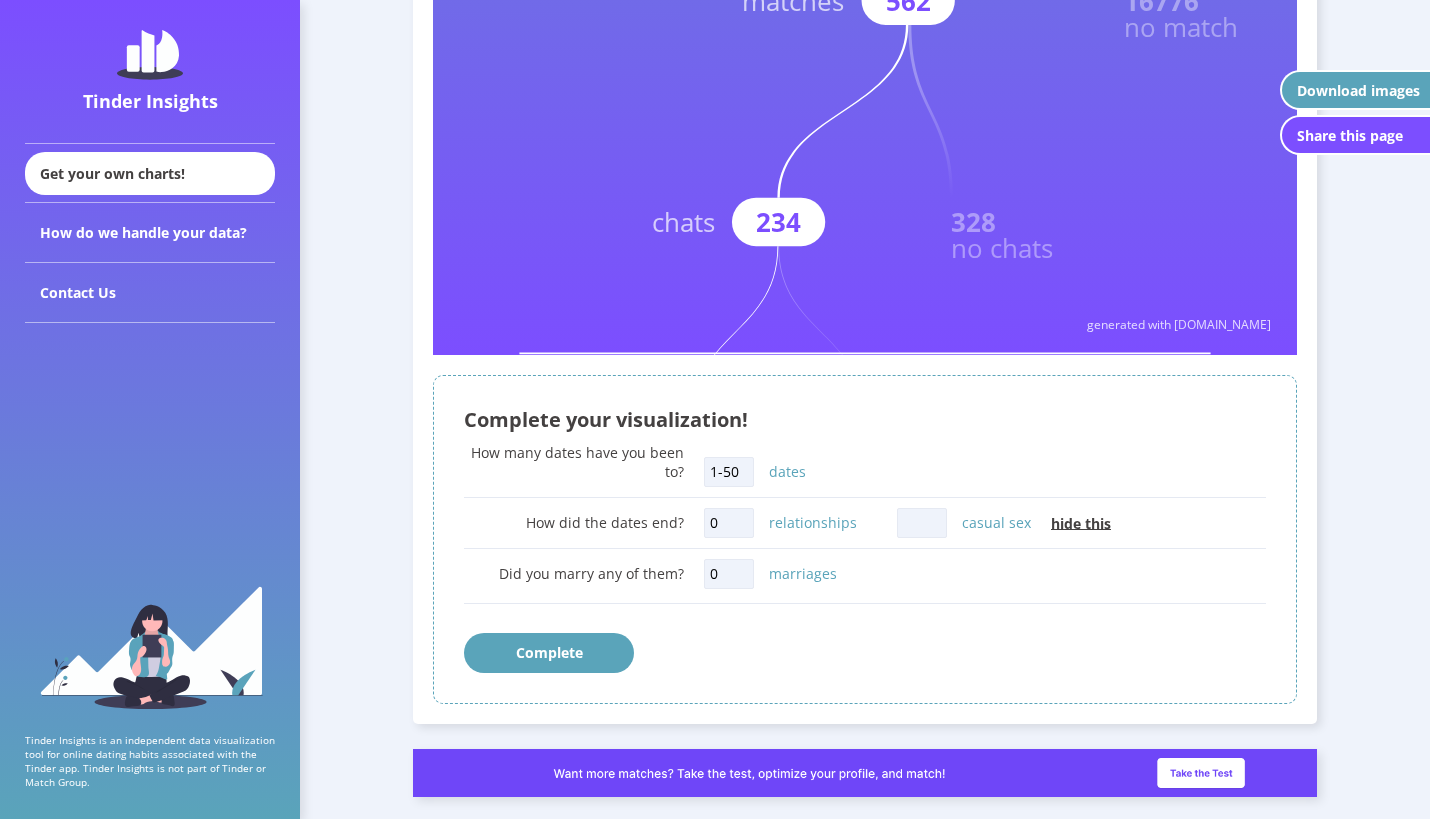 type on "1-50" 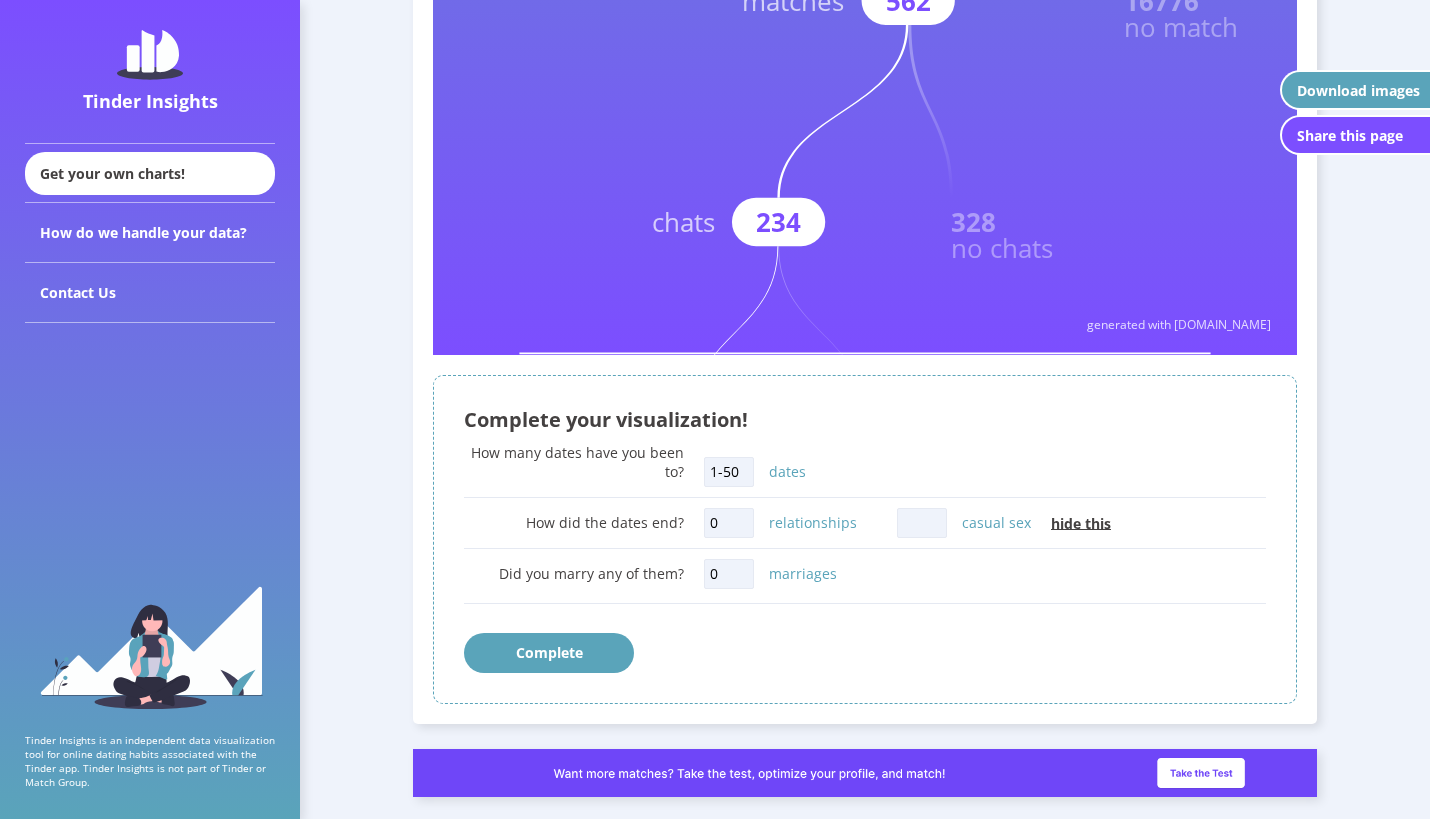 click on "Complete" at bounding box center [549, 653] 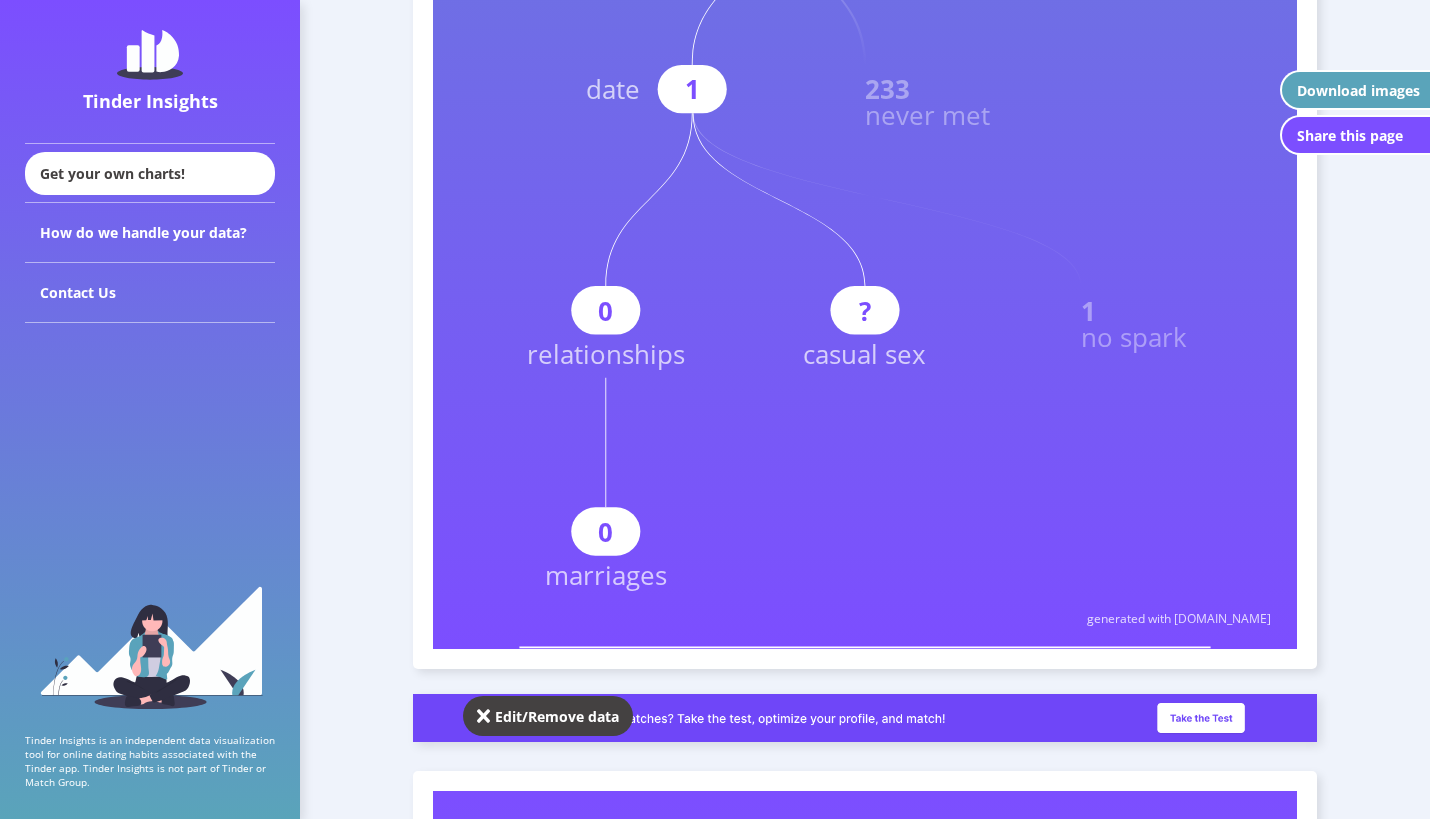 scroll, scrollTop: 1470, scrollLeft: 0, axis: vertical 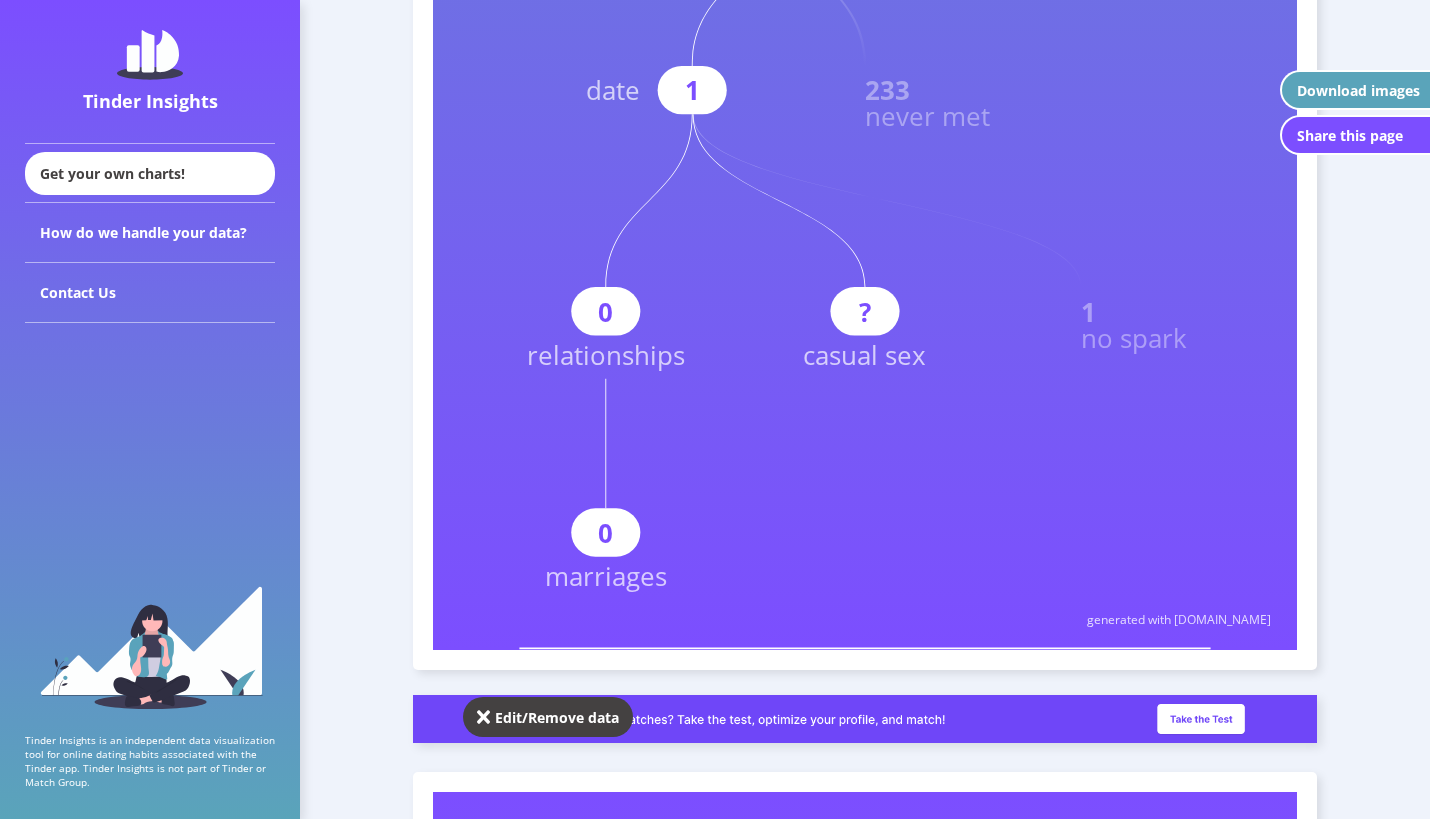 click on "Edit/Remove data" at bounding box center (557, 717) 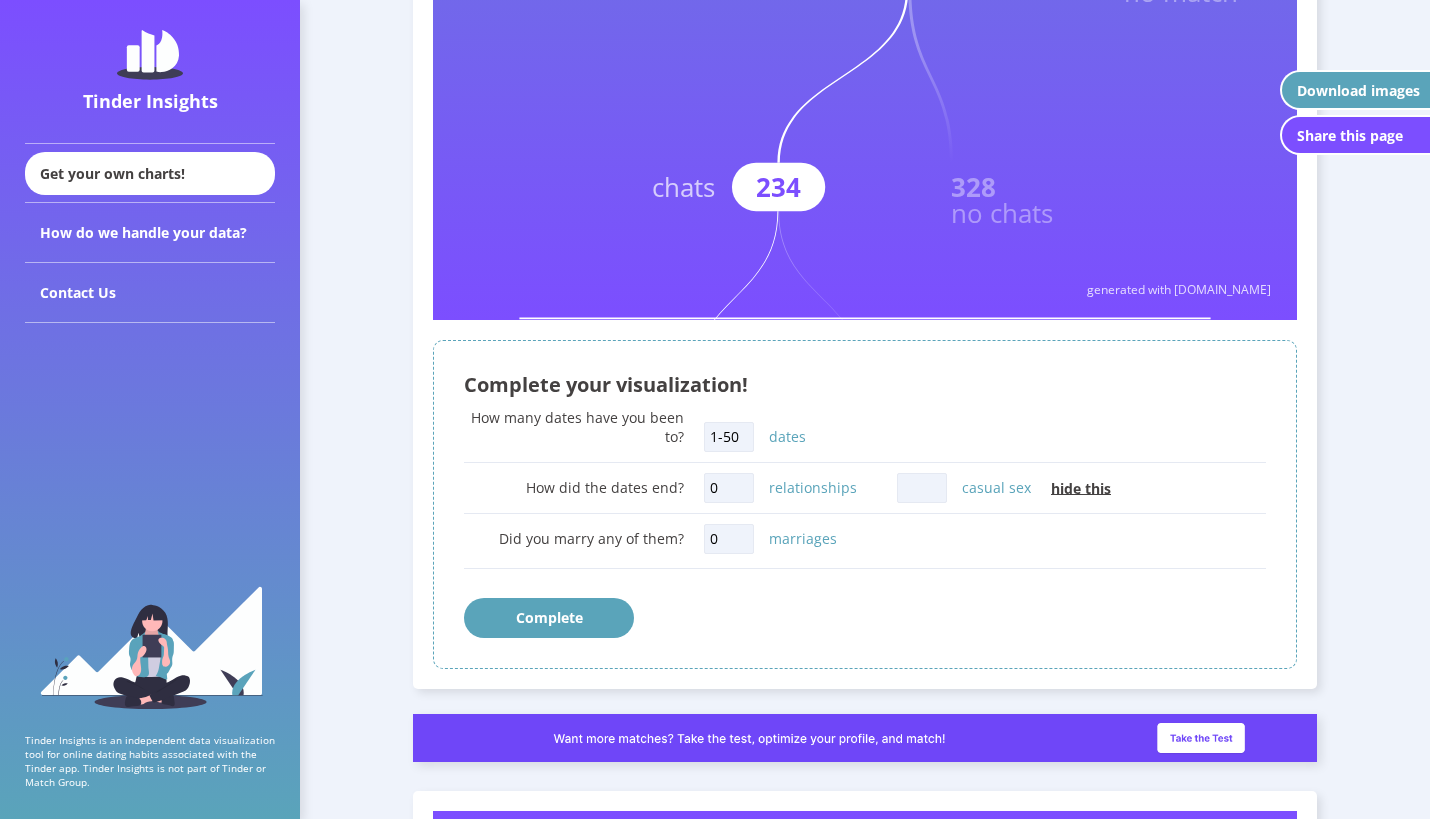 scroll, scrollTop: 1080, scrollLeft: 0, axis: vertical 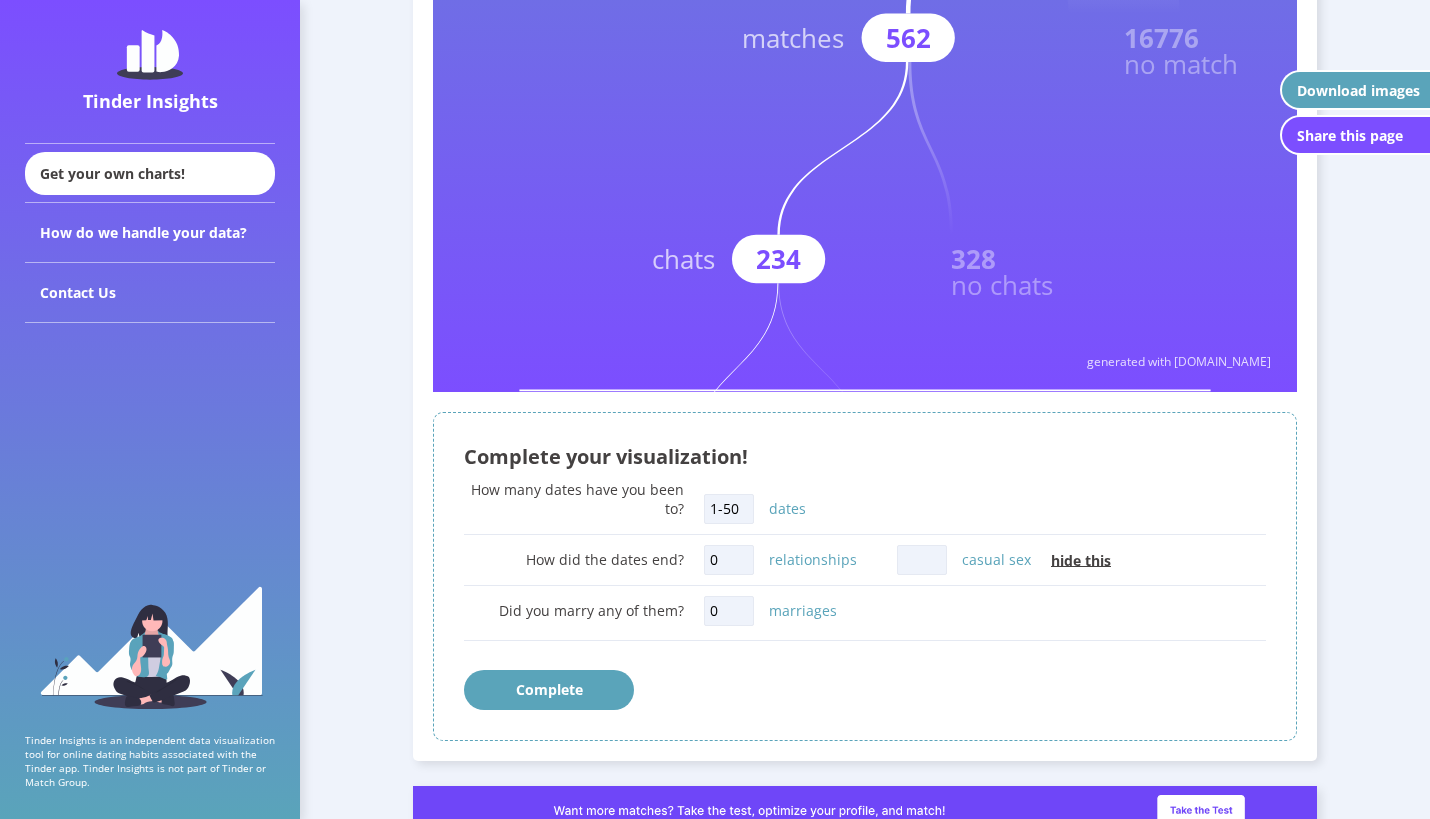 click on "1-50" at bounding box center [729, 509] 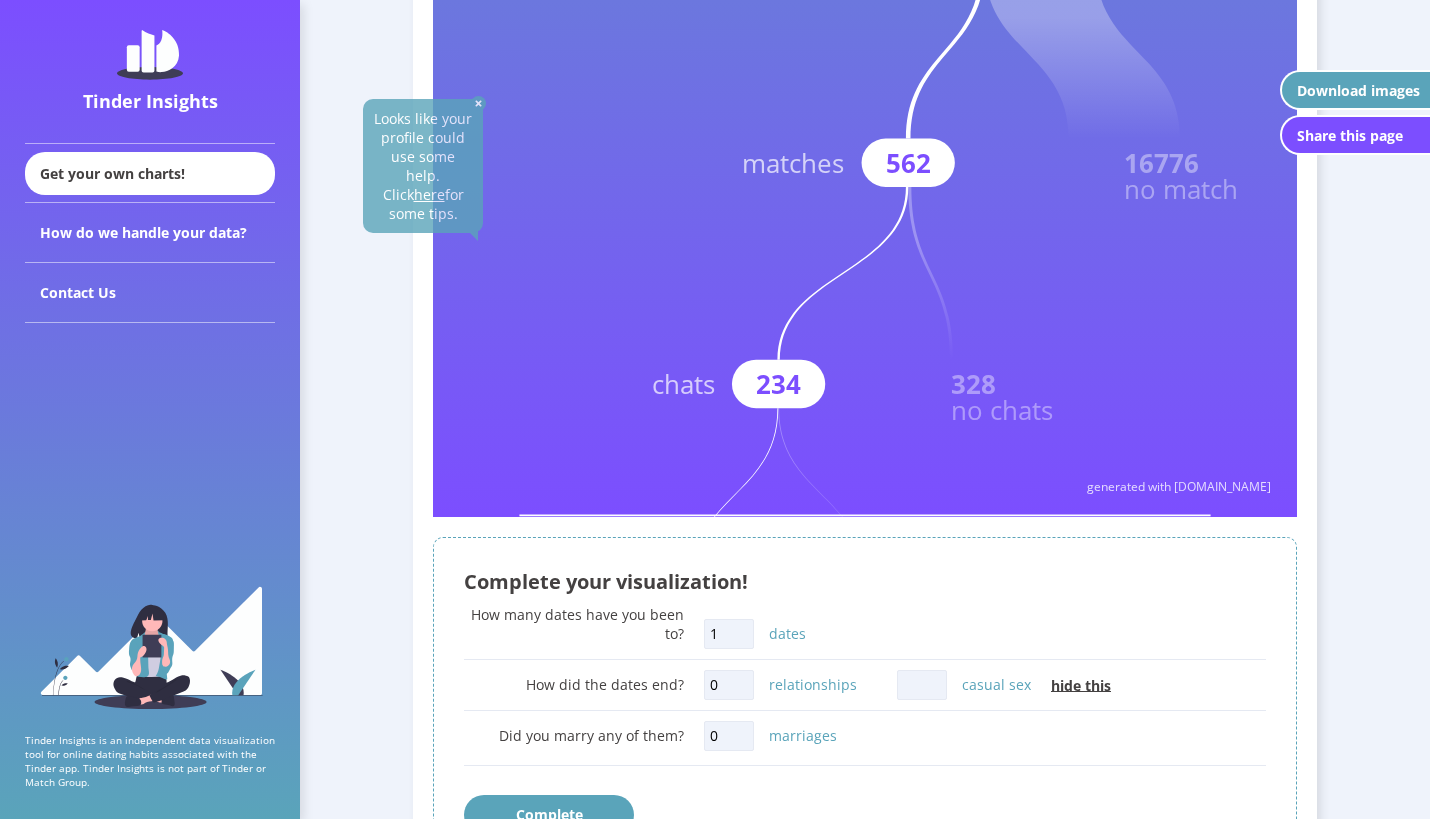 scroll, scrollTop: 952, scrollLeft: 0, axis: vertical 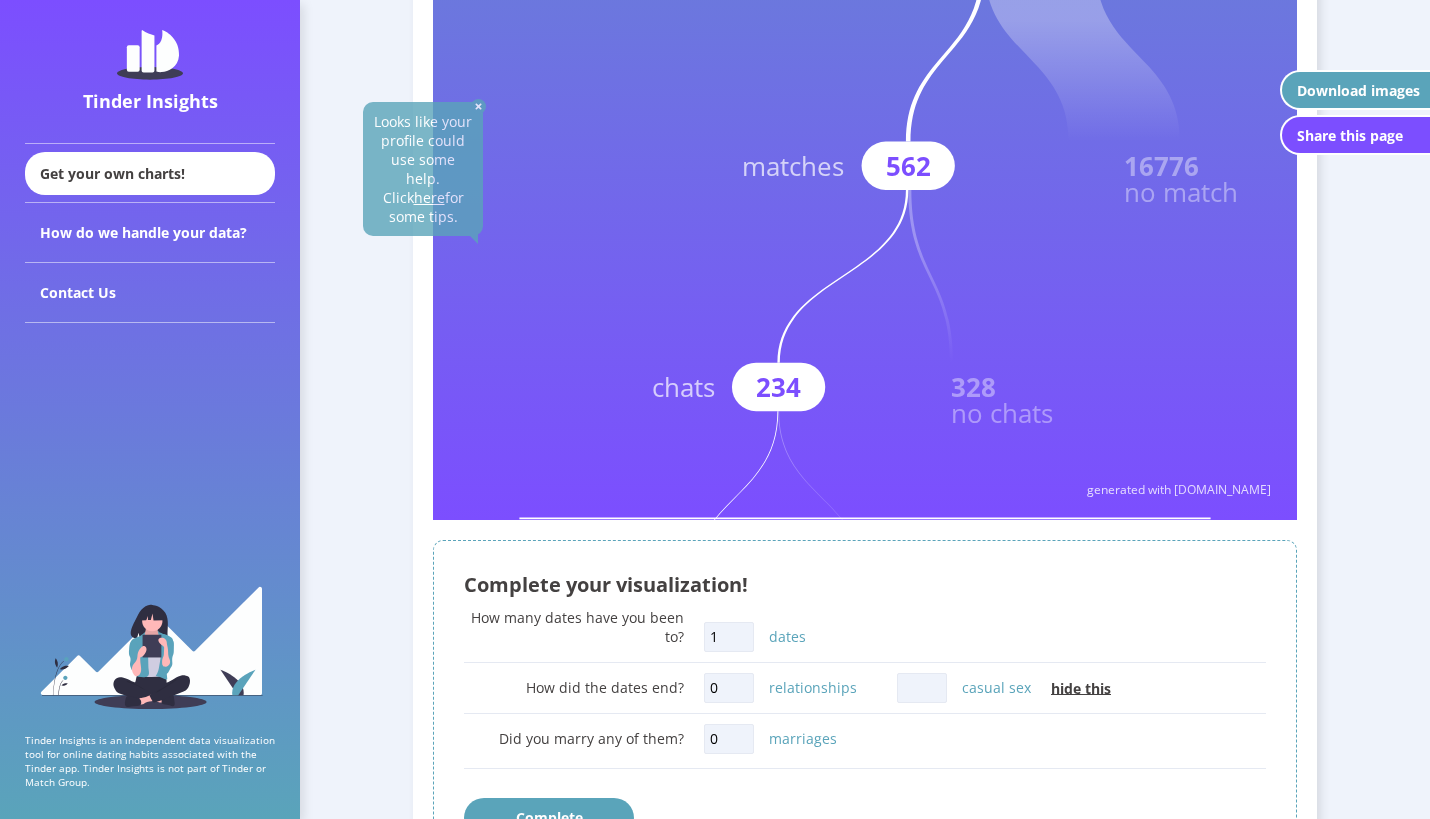 type on "1" 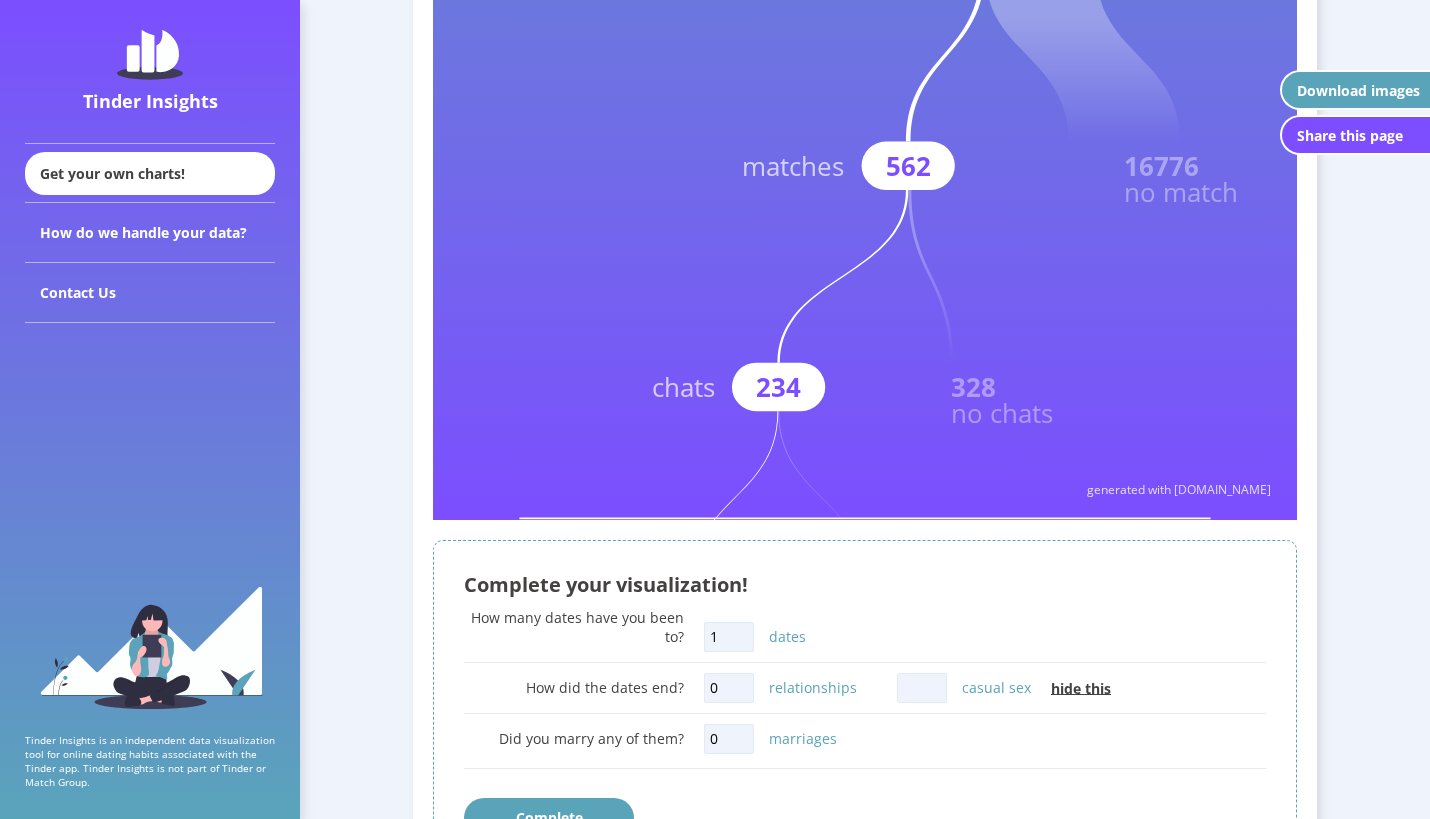 click on "0" at bounding box center [729, 688] 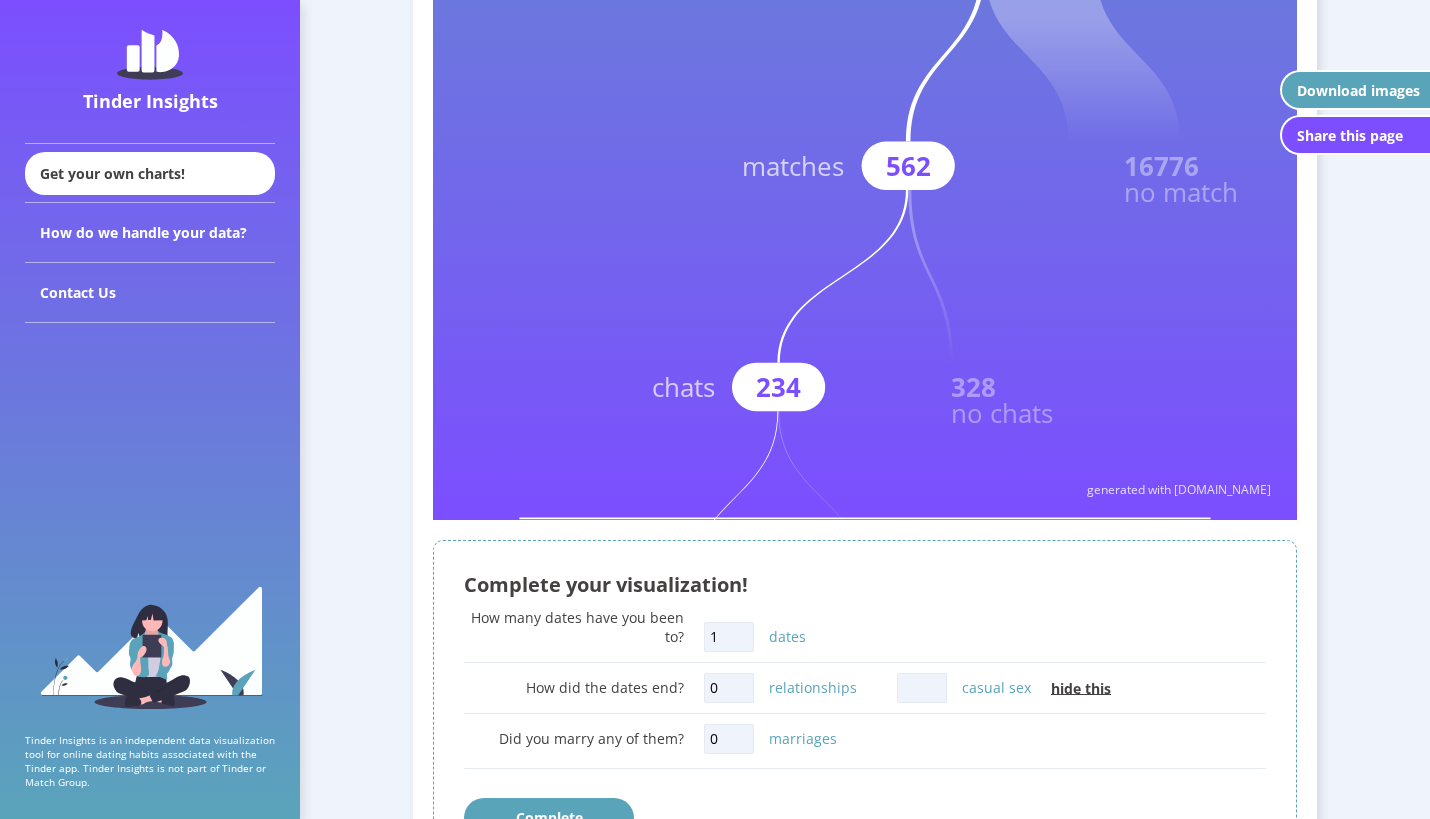 click on "1" at bounding box center (729, 637) 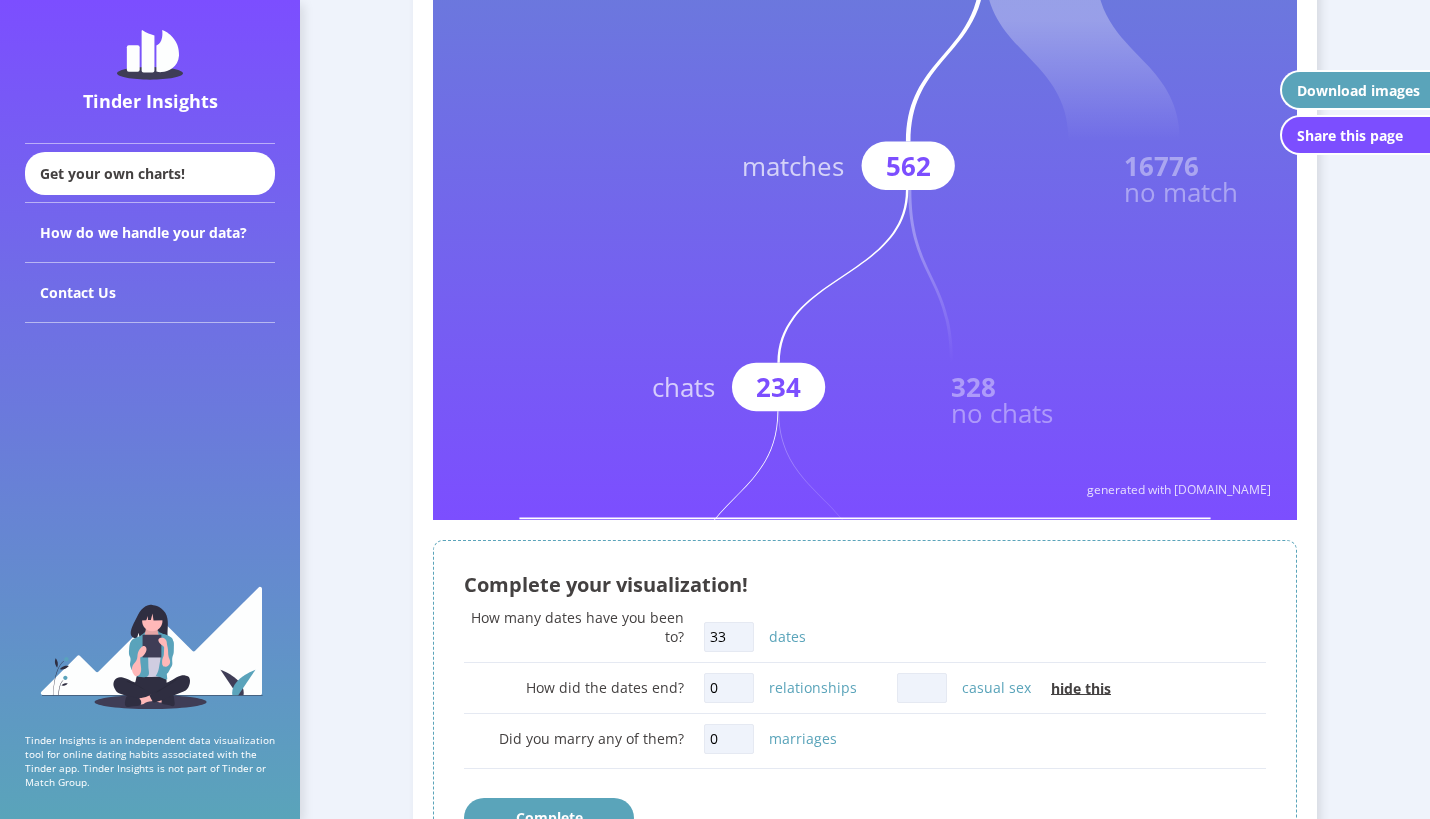 type on "33" 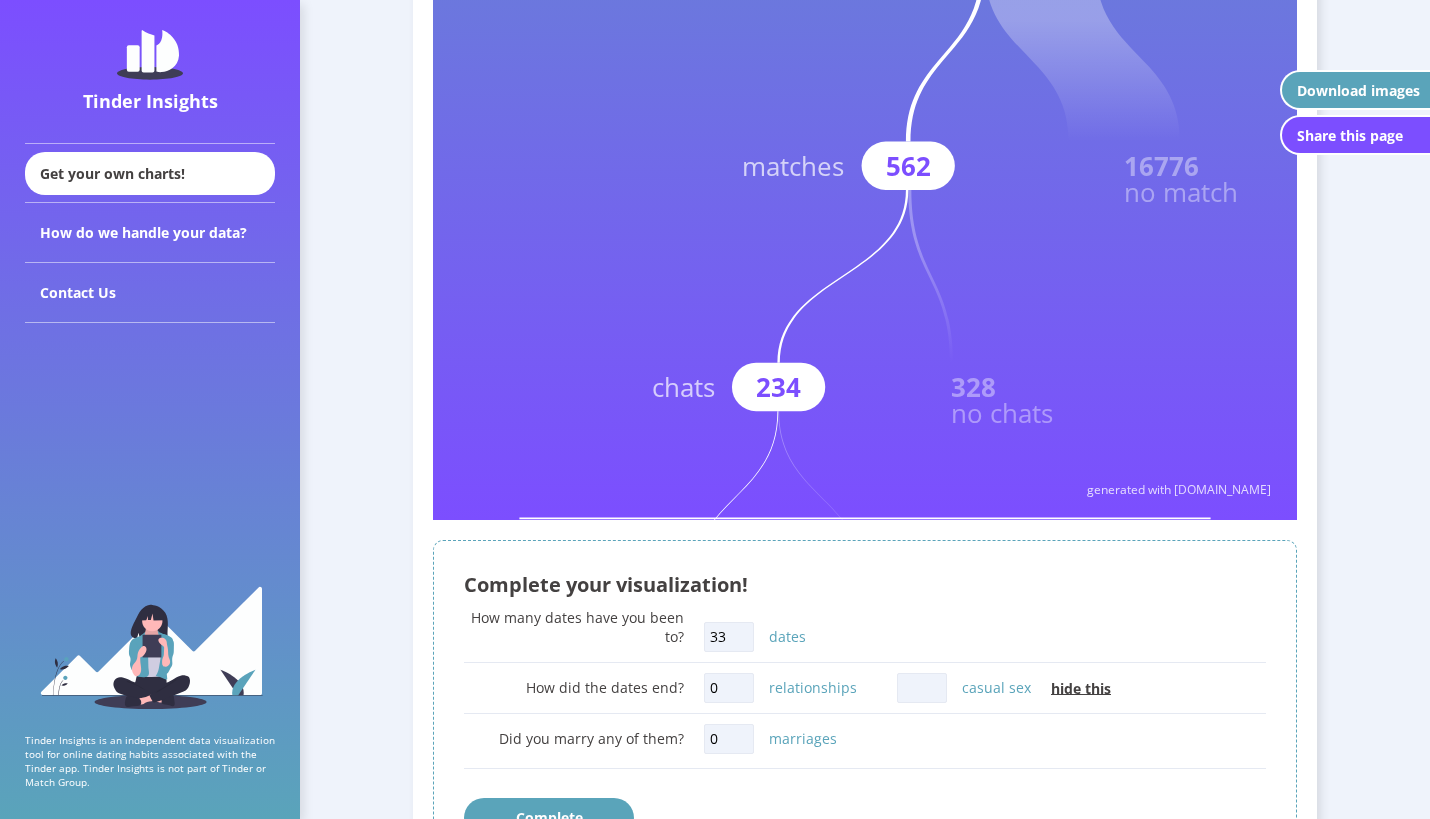 click on "How many dates have you been to? 33 dates" at bounding box center (865, 632) 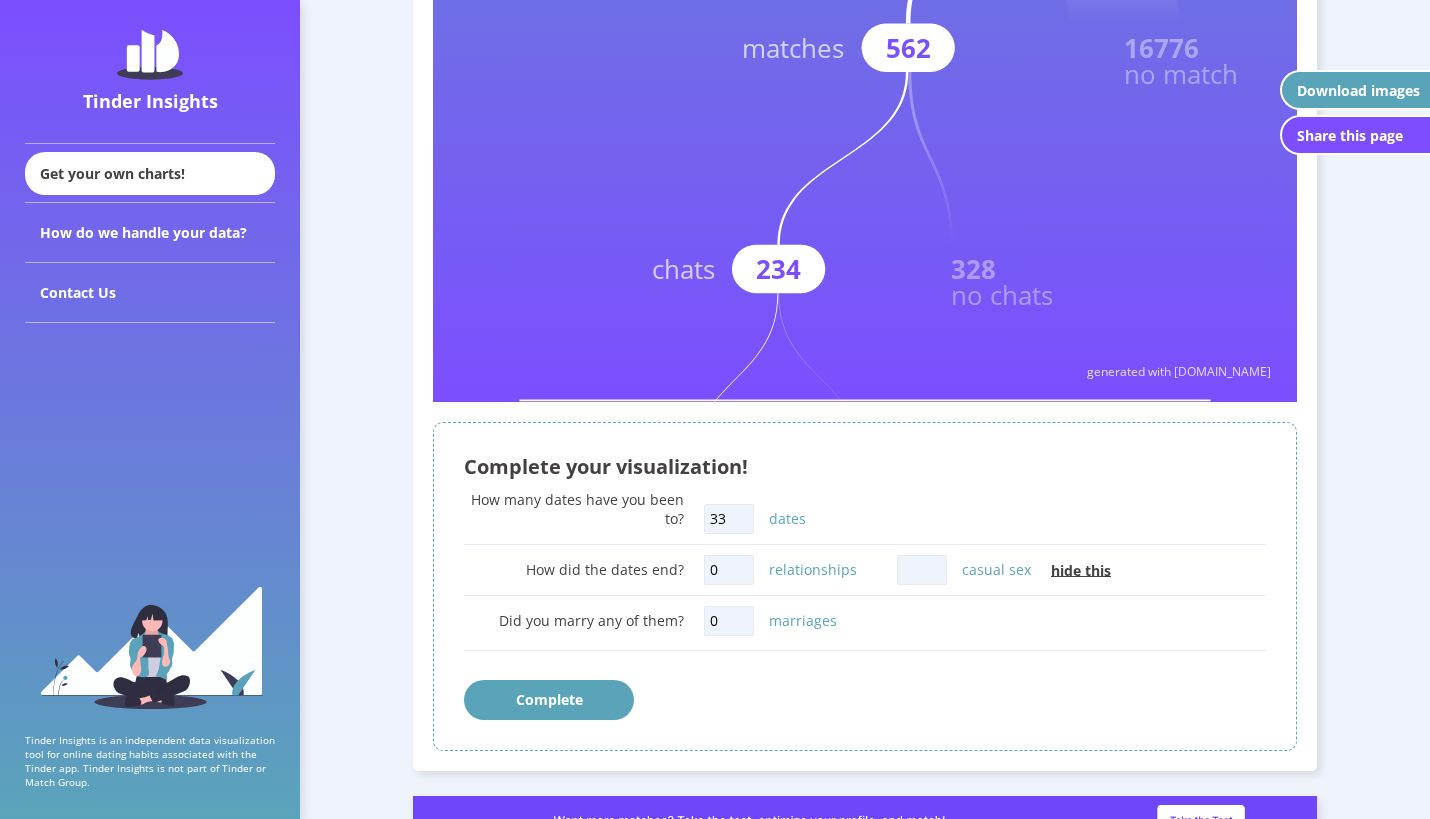click on "Complete" at bounding box center (549, 700) 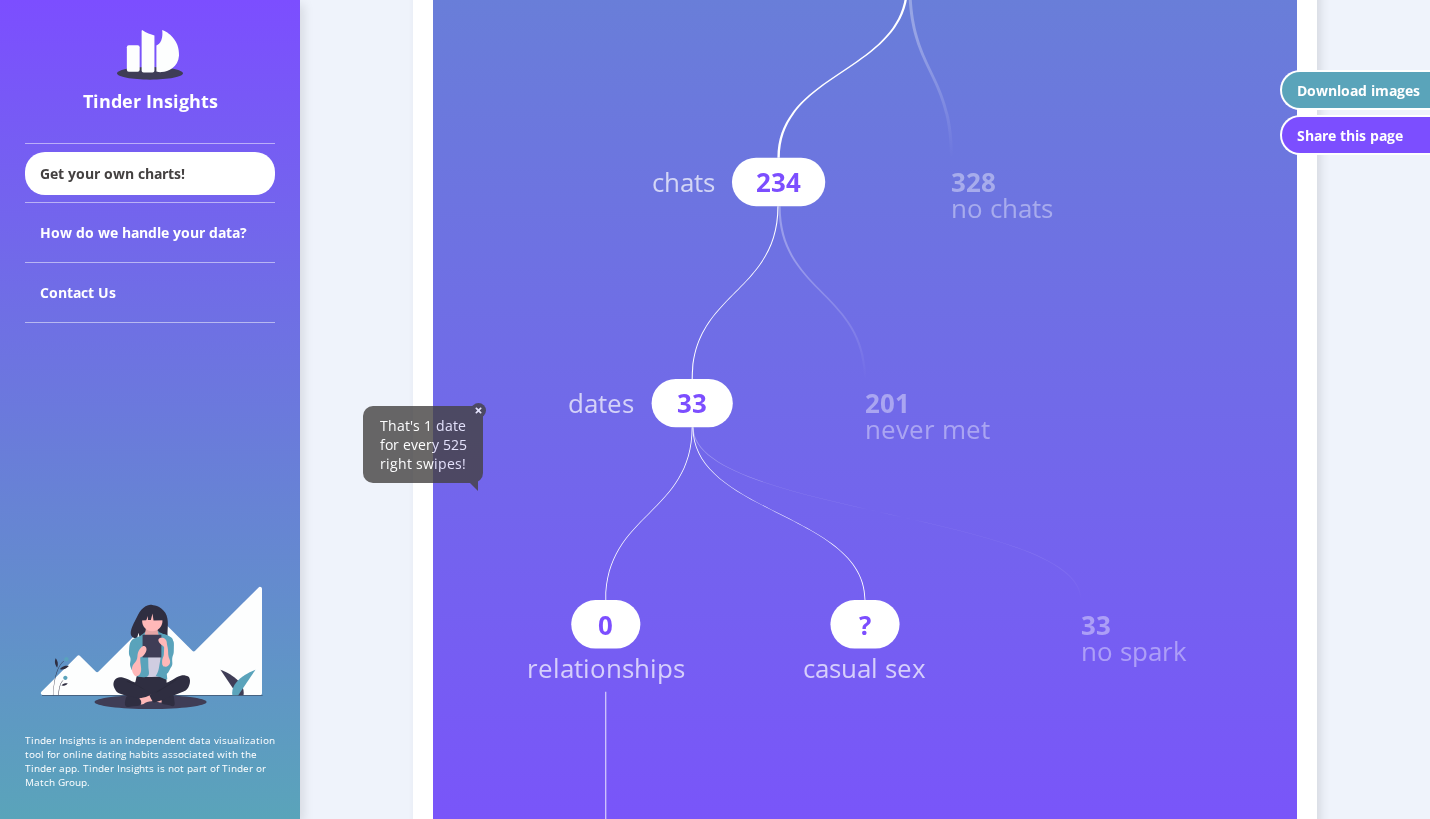 scroll, scrollTop: 1159, scrollLeft: 0, axis: vertical 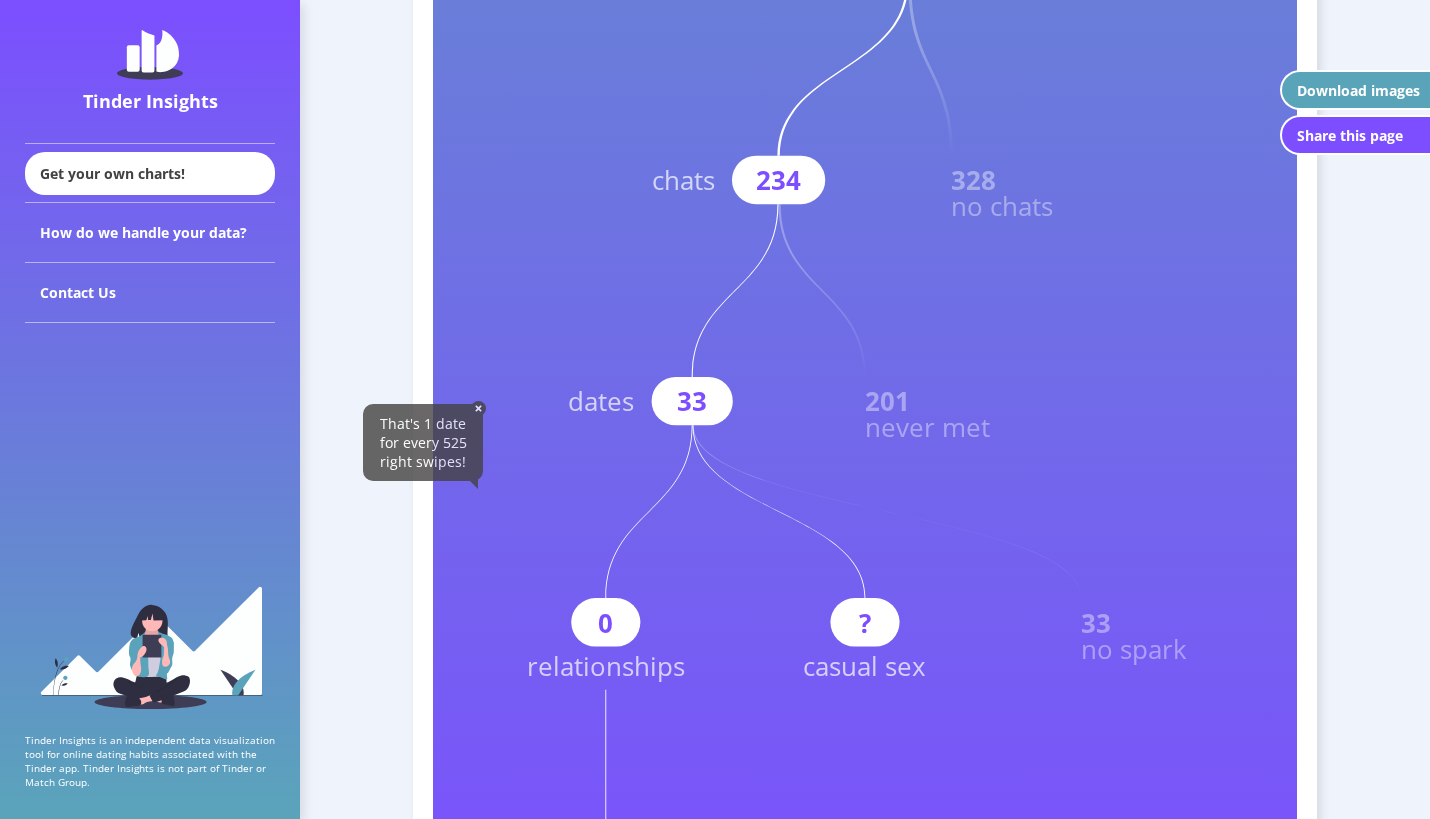click at bounding box center [478, 408] 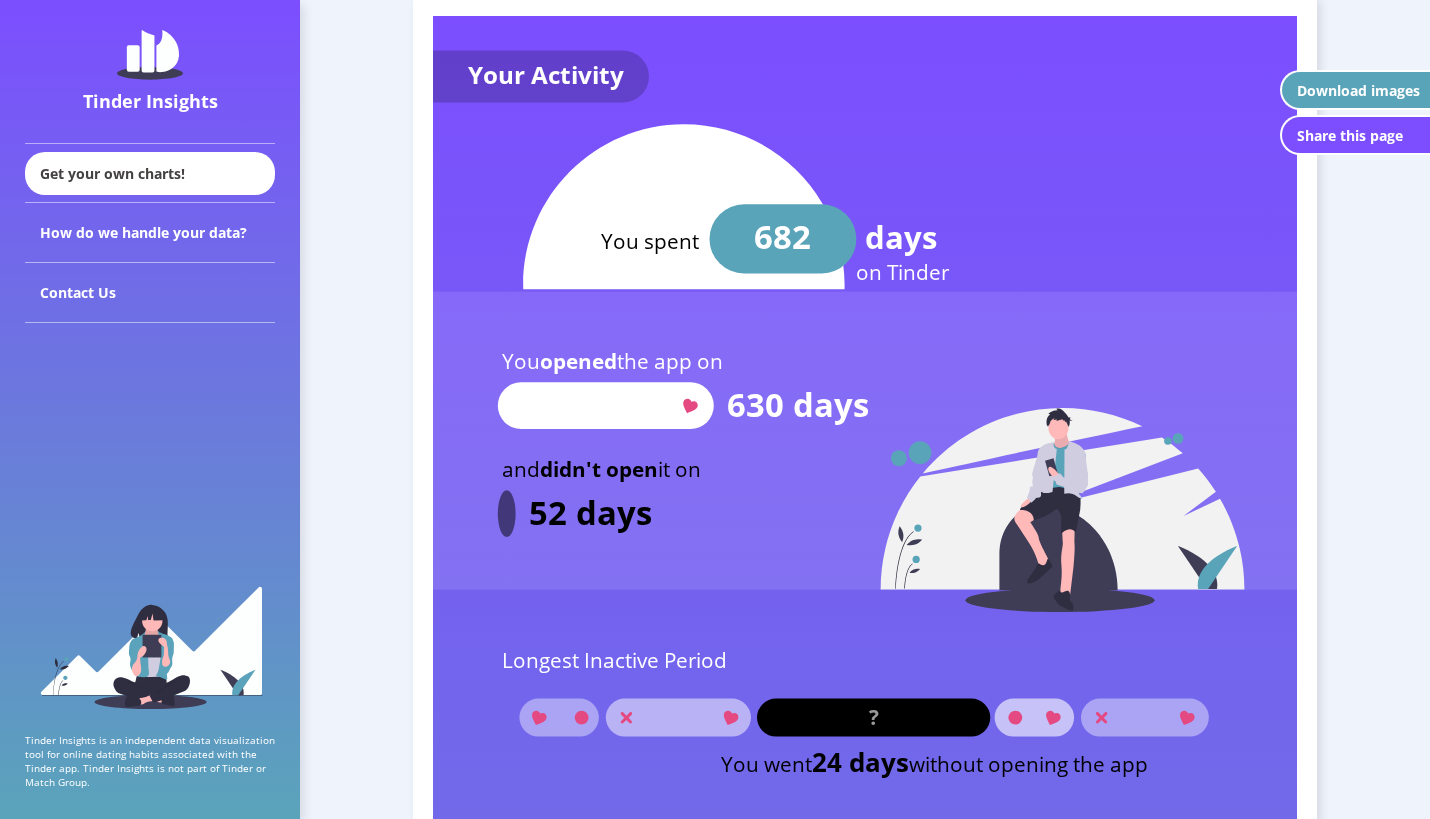 scroll, scrollTop: 2253, scrollLeft: 0, axis: vertical 